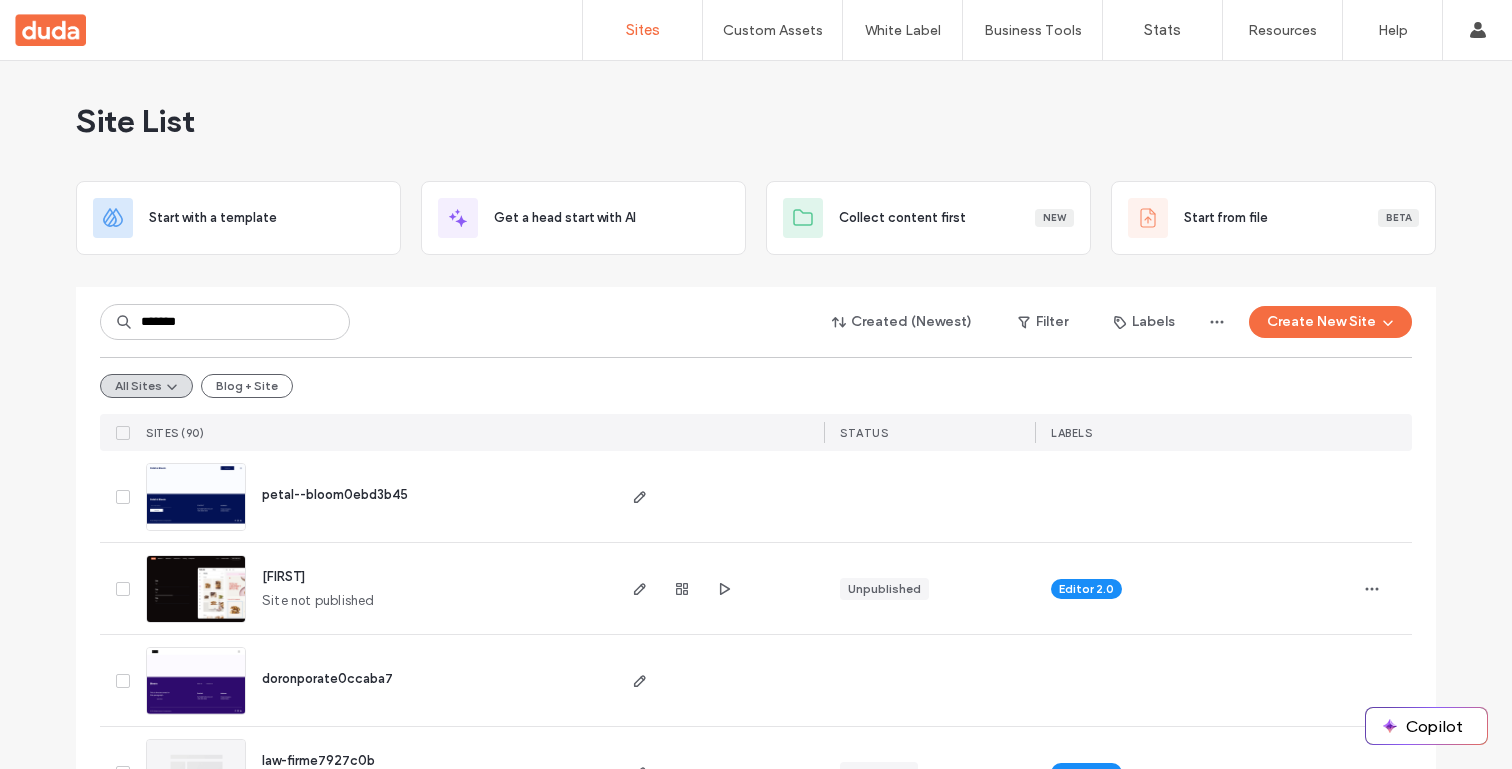 scroll, scrollTop: 0, scrollLeft: 0, axis: both 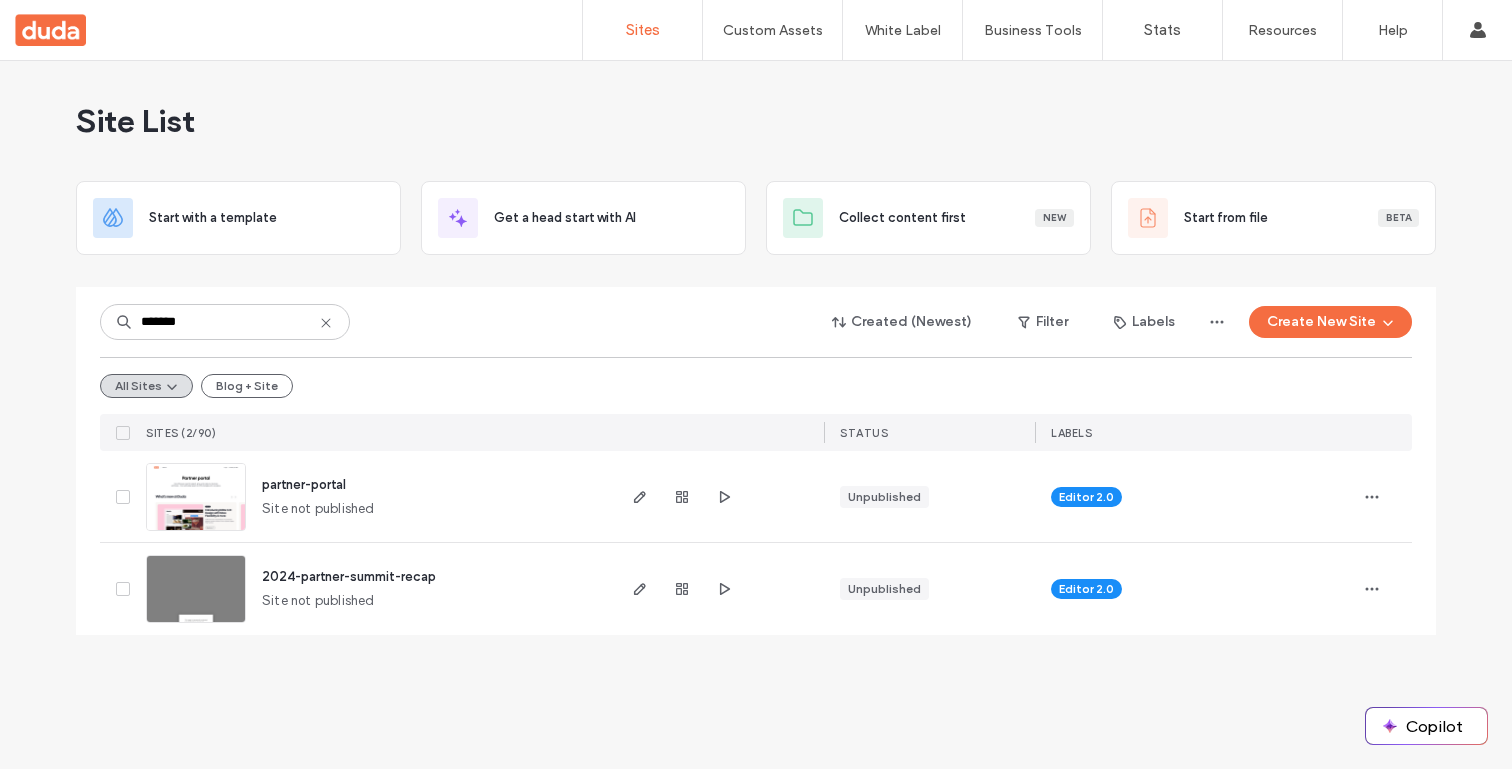 click at bounding box center (718, 496) 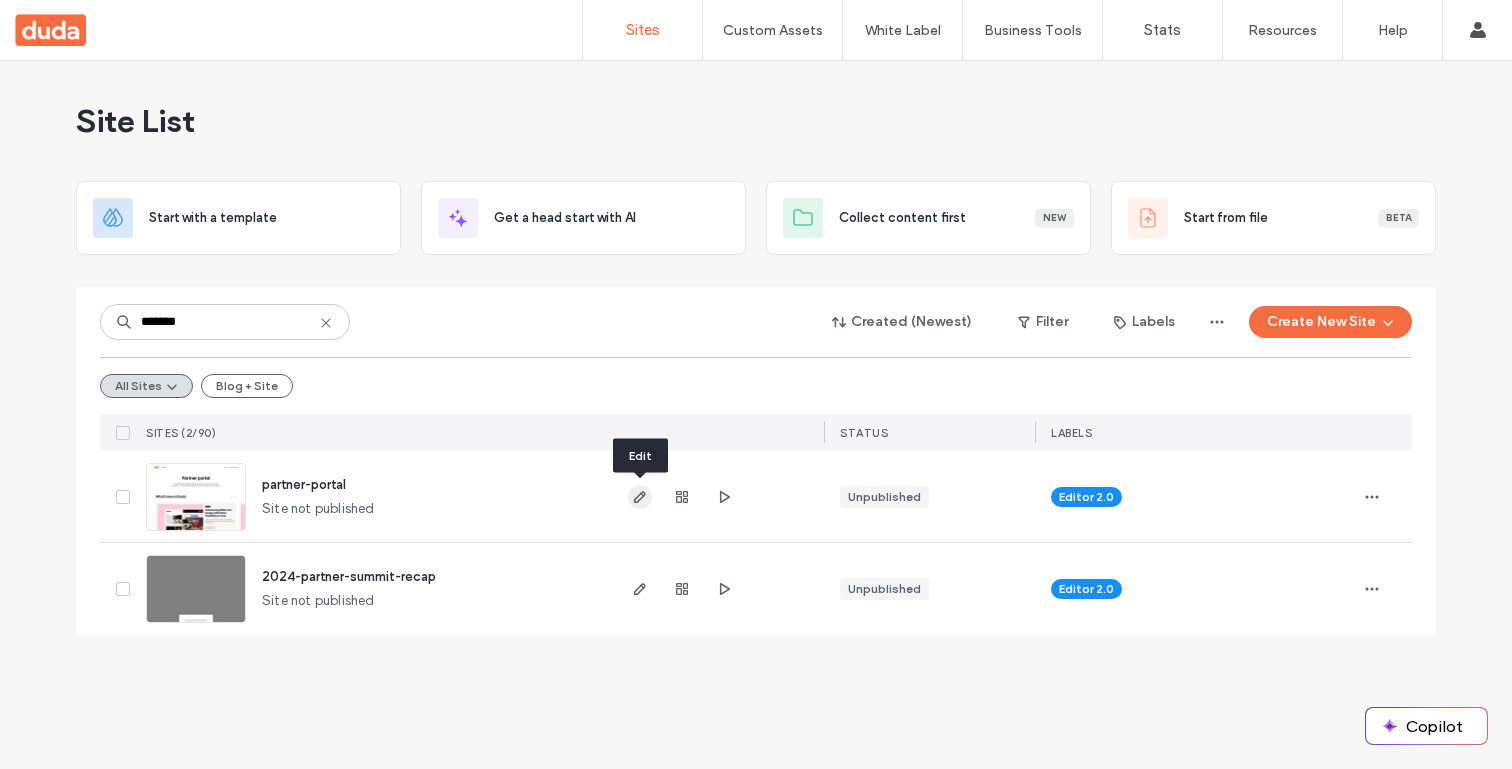 click 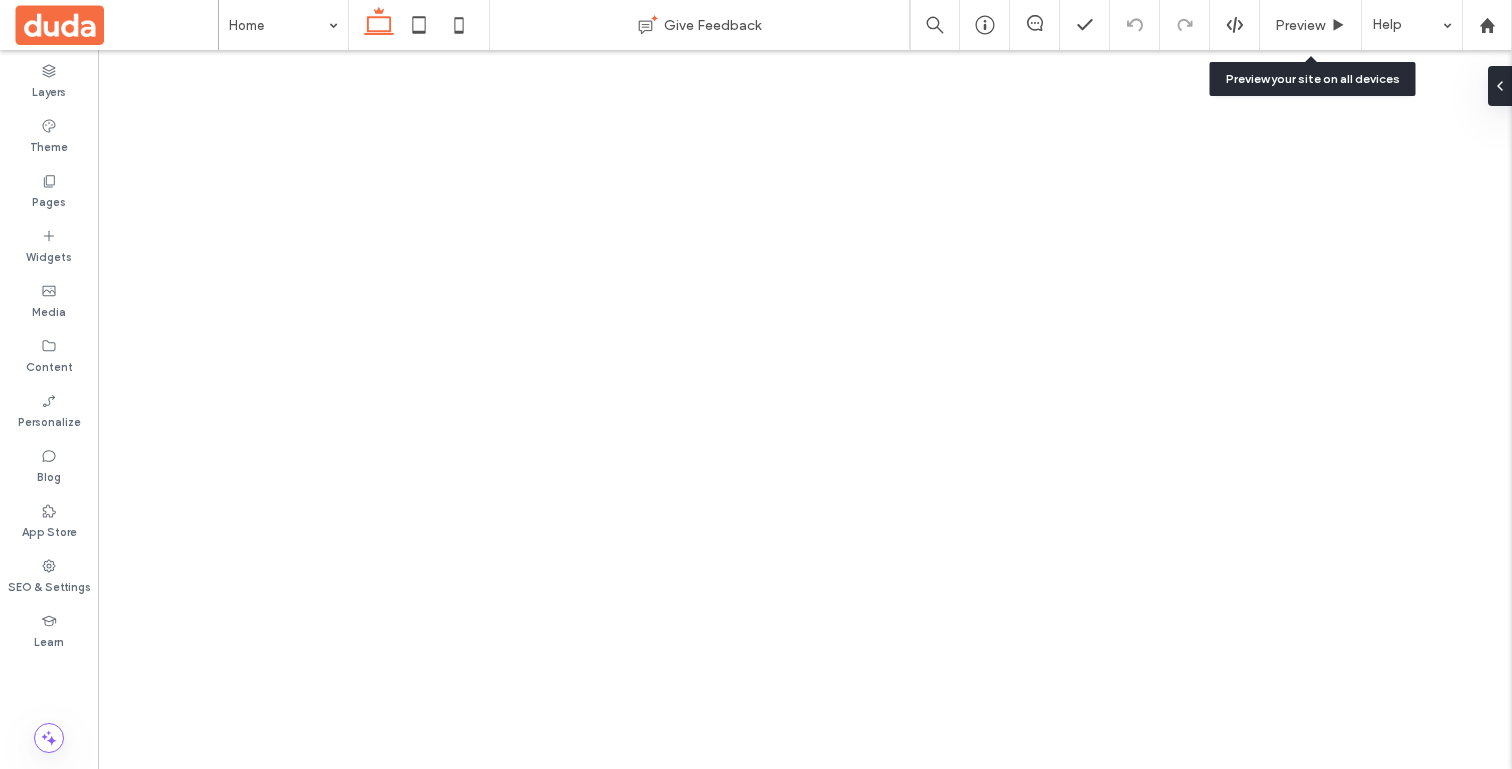 click on "Preview" at bounding box center [1300, 25] 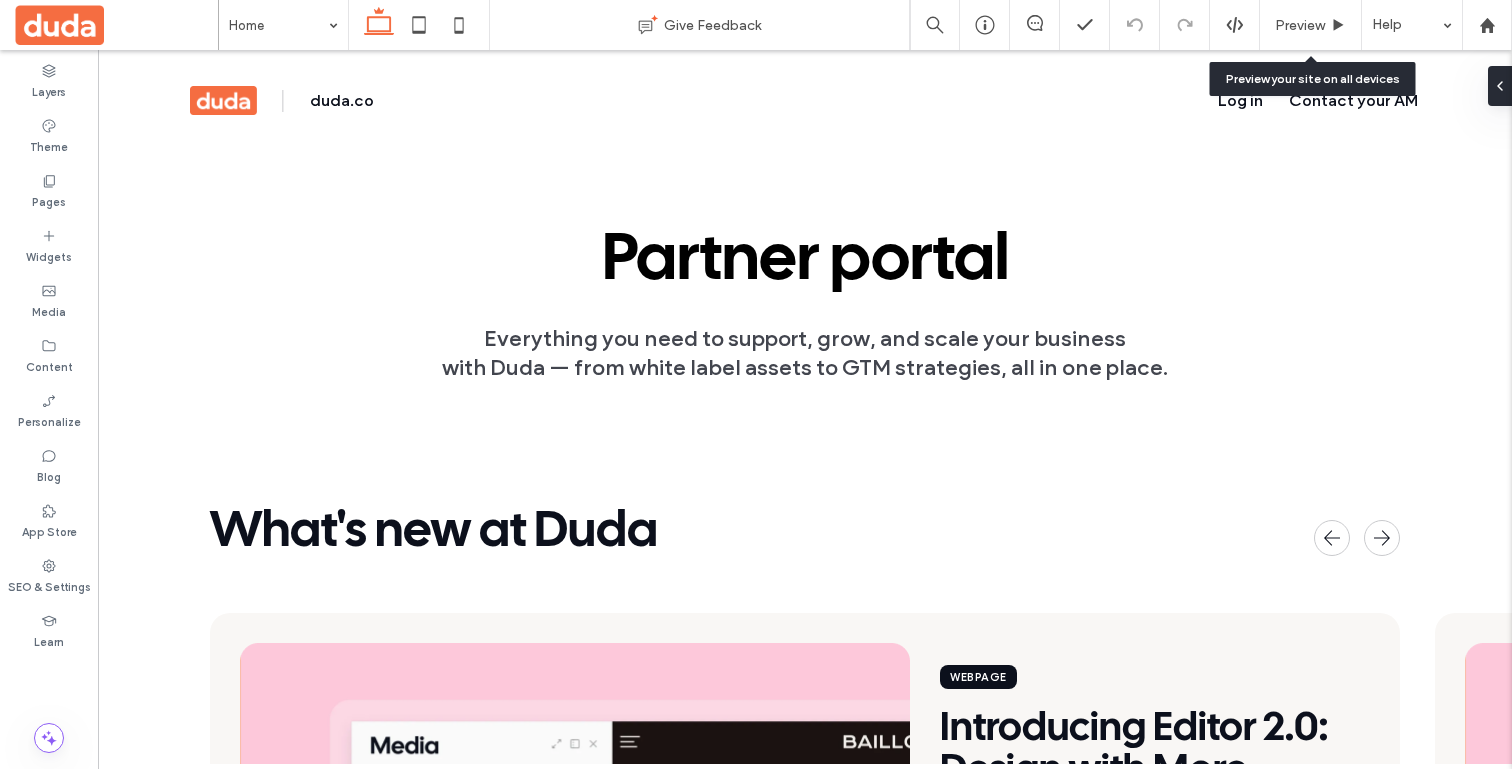 scroll, scrollTop: 0, scrollLeft: 0, axis: both 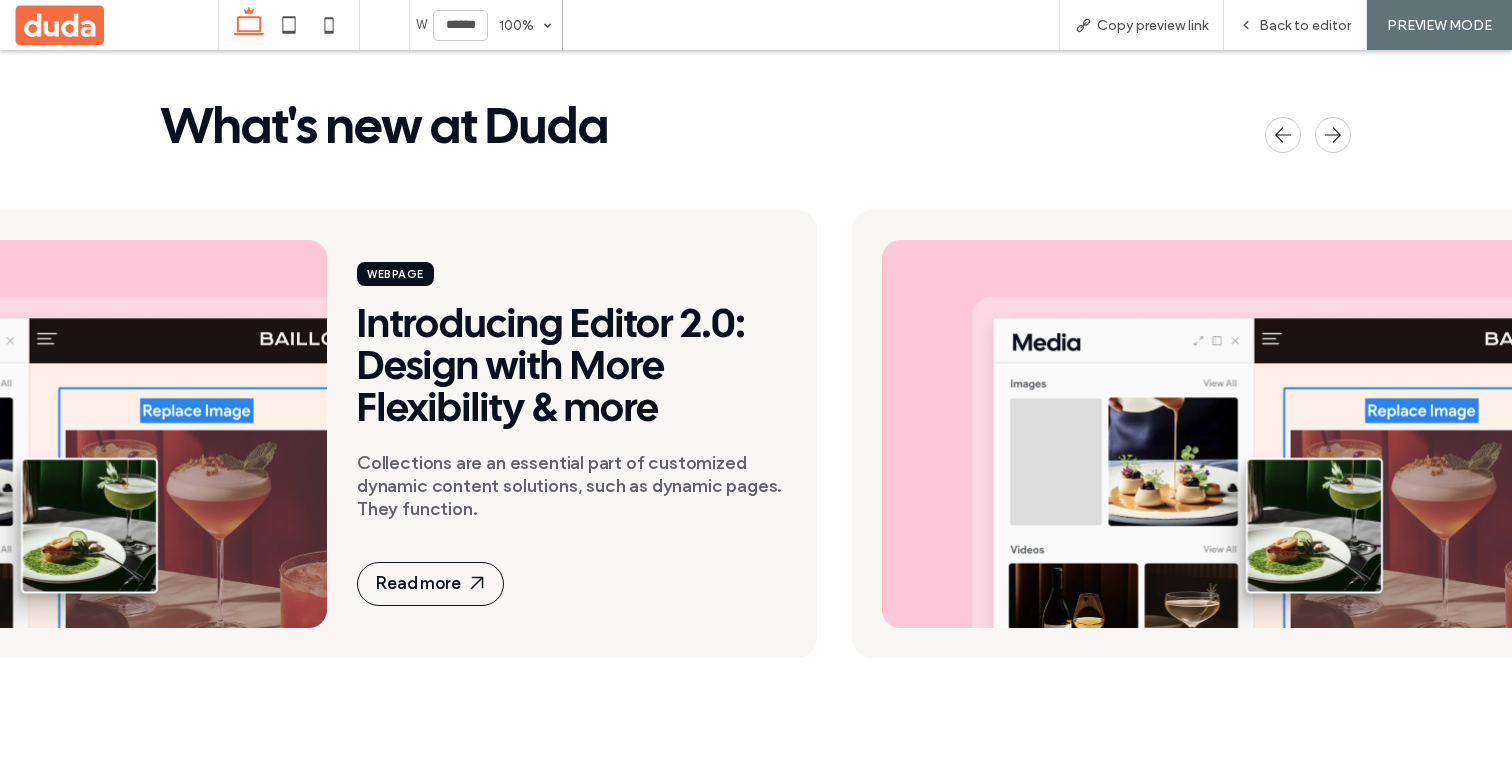 drag, startPoint x: 892, startPoint y: 397, endPoint x: 339, endPoint y: 404, distance: 553.0443 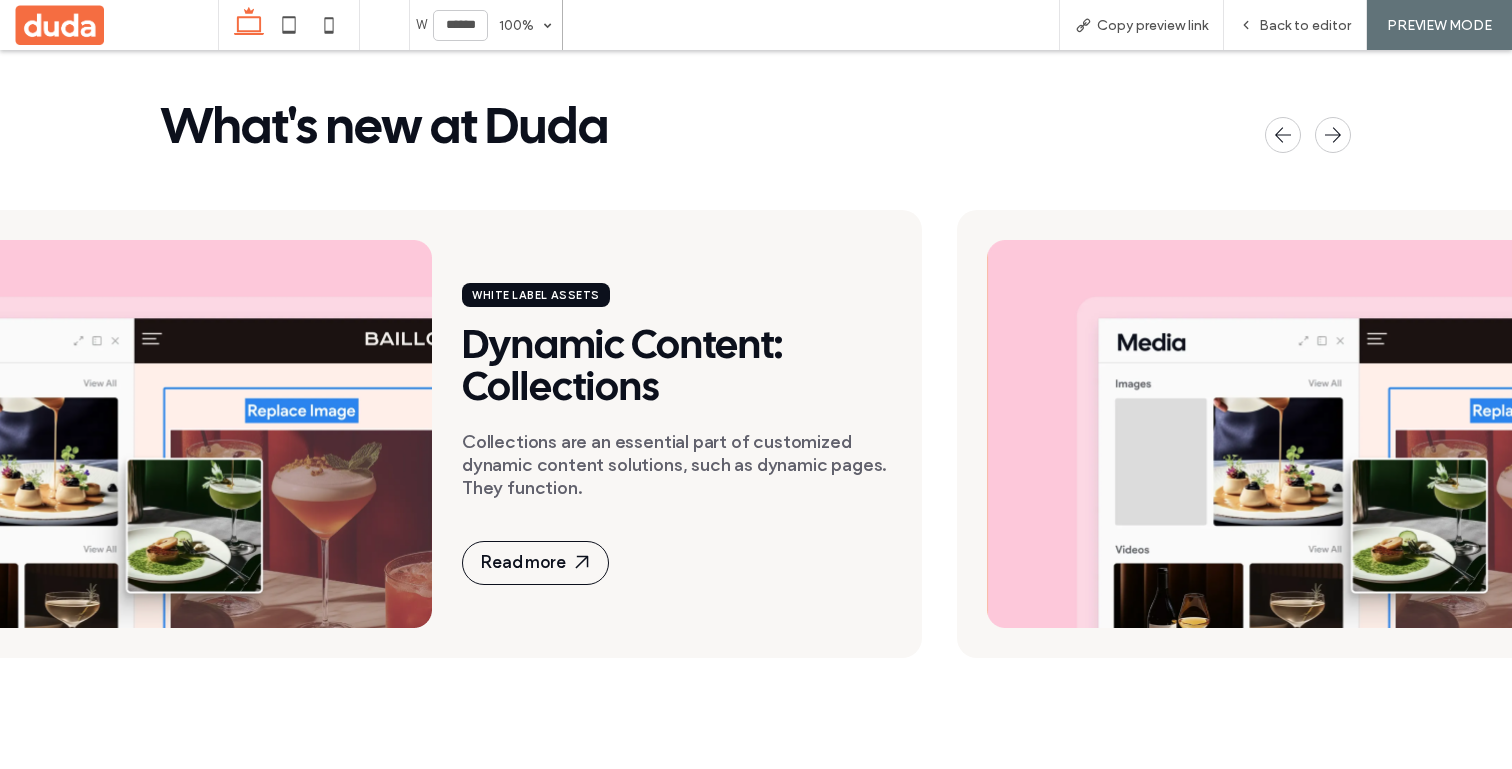 drag, startPoint x: 1155, startPoint y: 401, endPoint x: 726, endPoint y: 403, distance: 429.00467 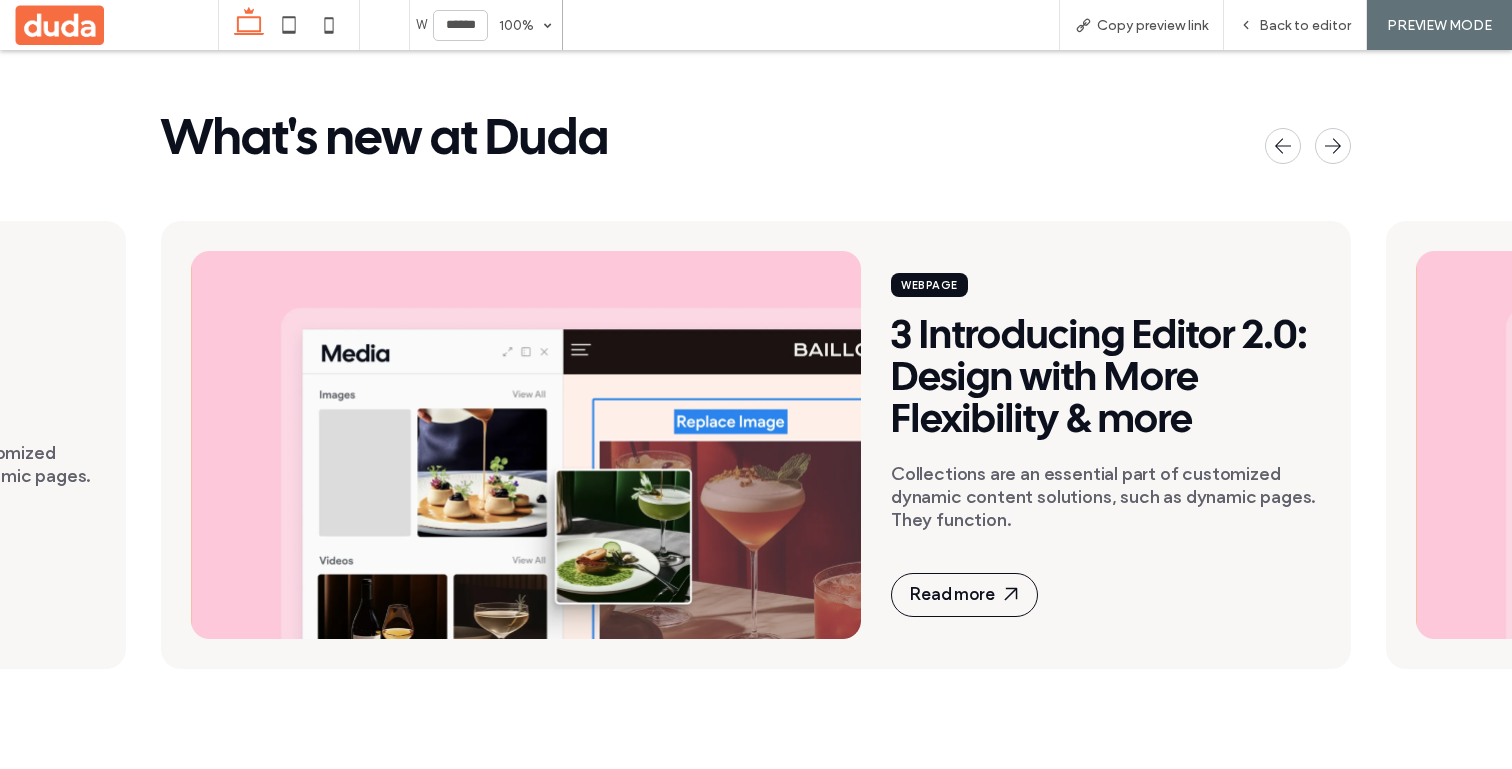 scroll, scrollTop: 437, scrollLeft: 0, axis: vertical 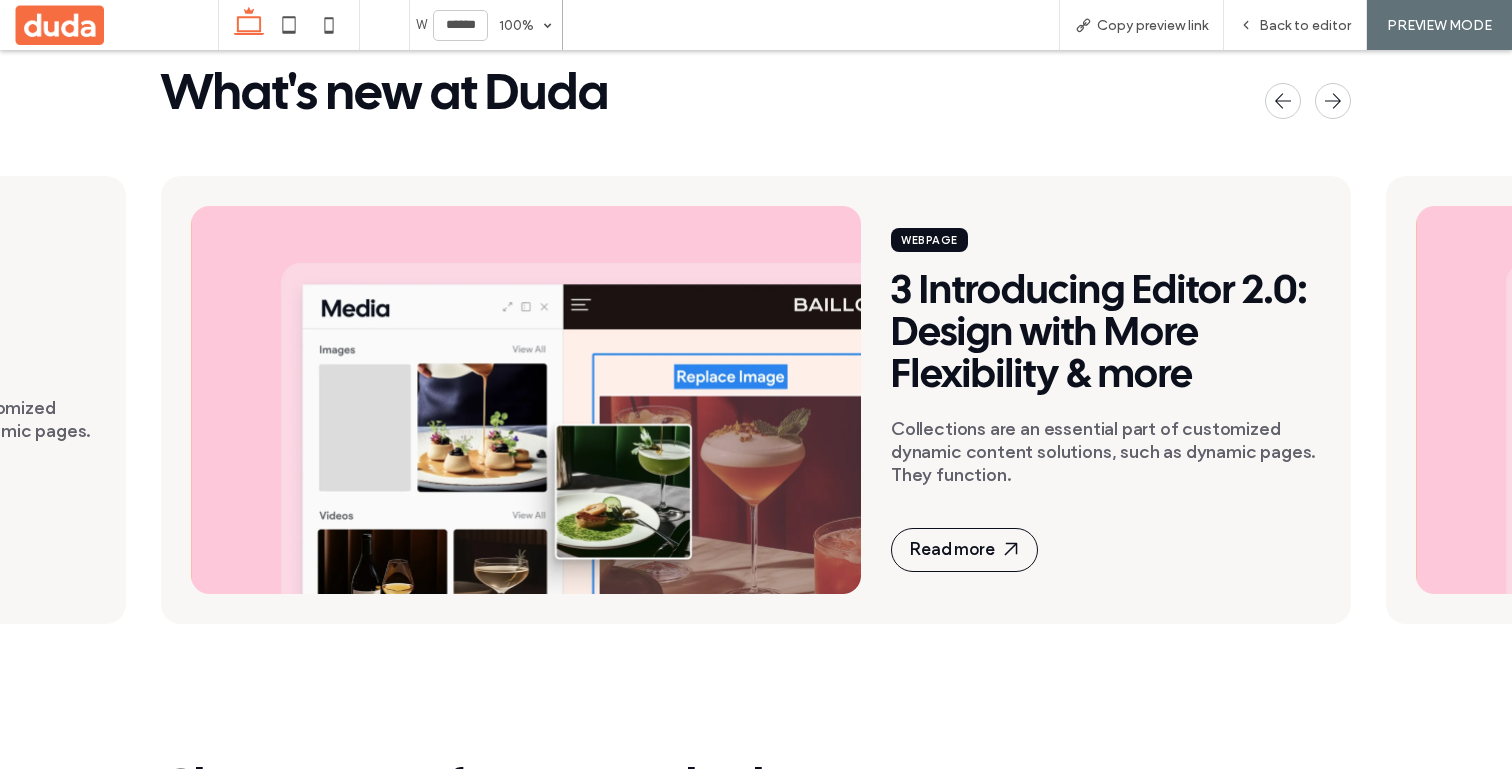drag, startPoint x: 1024, startPoint y: 425, endPoint x: 603, endPoint y: 404, distance: 421.52344 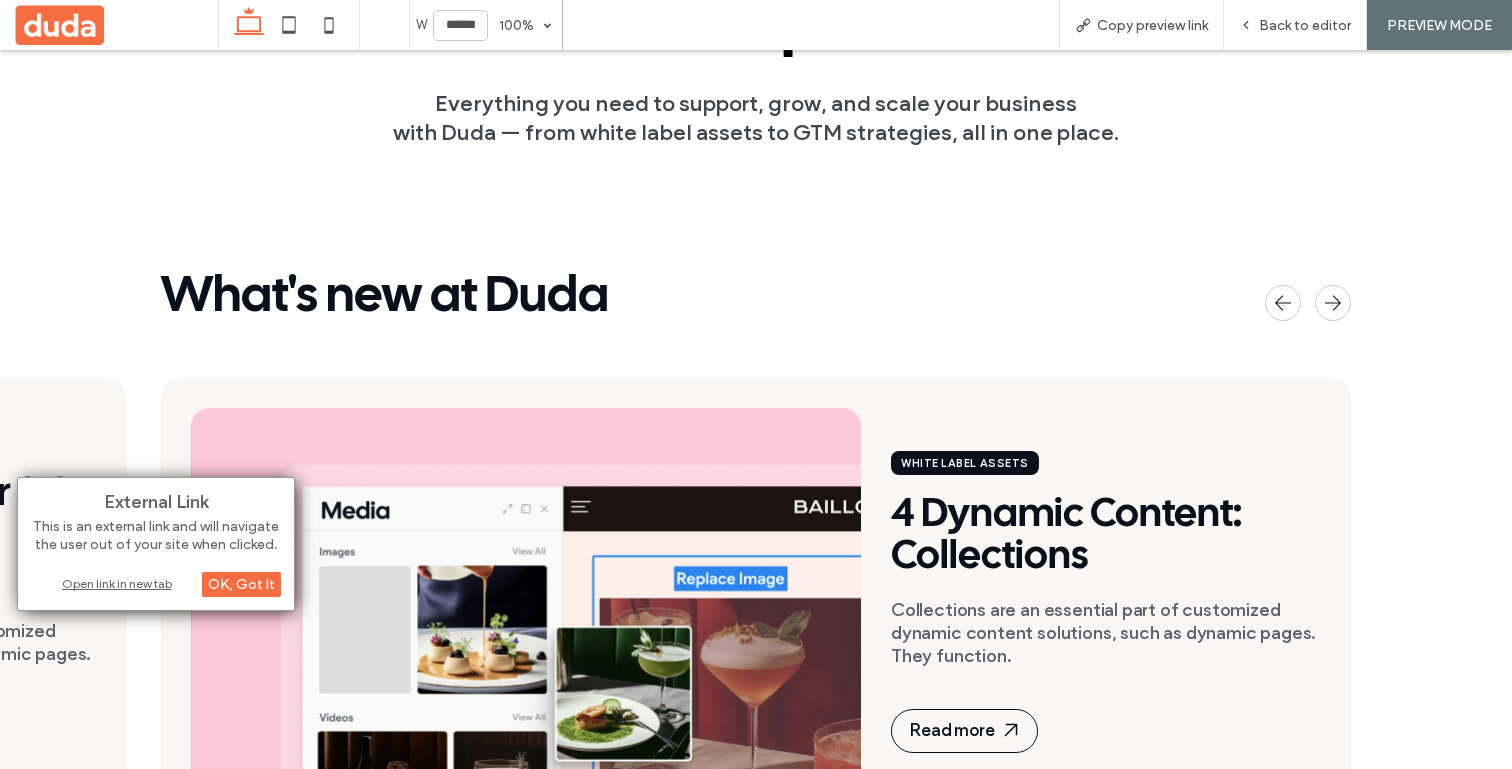 scroll, scrollTop: 196, scrollLeft: 0, axis: vertical 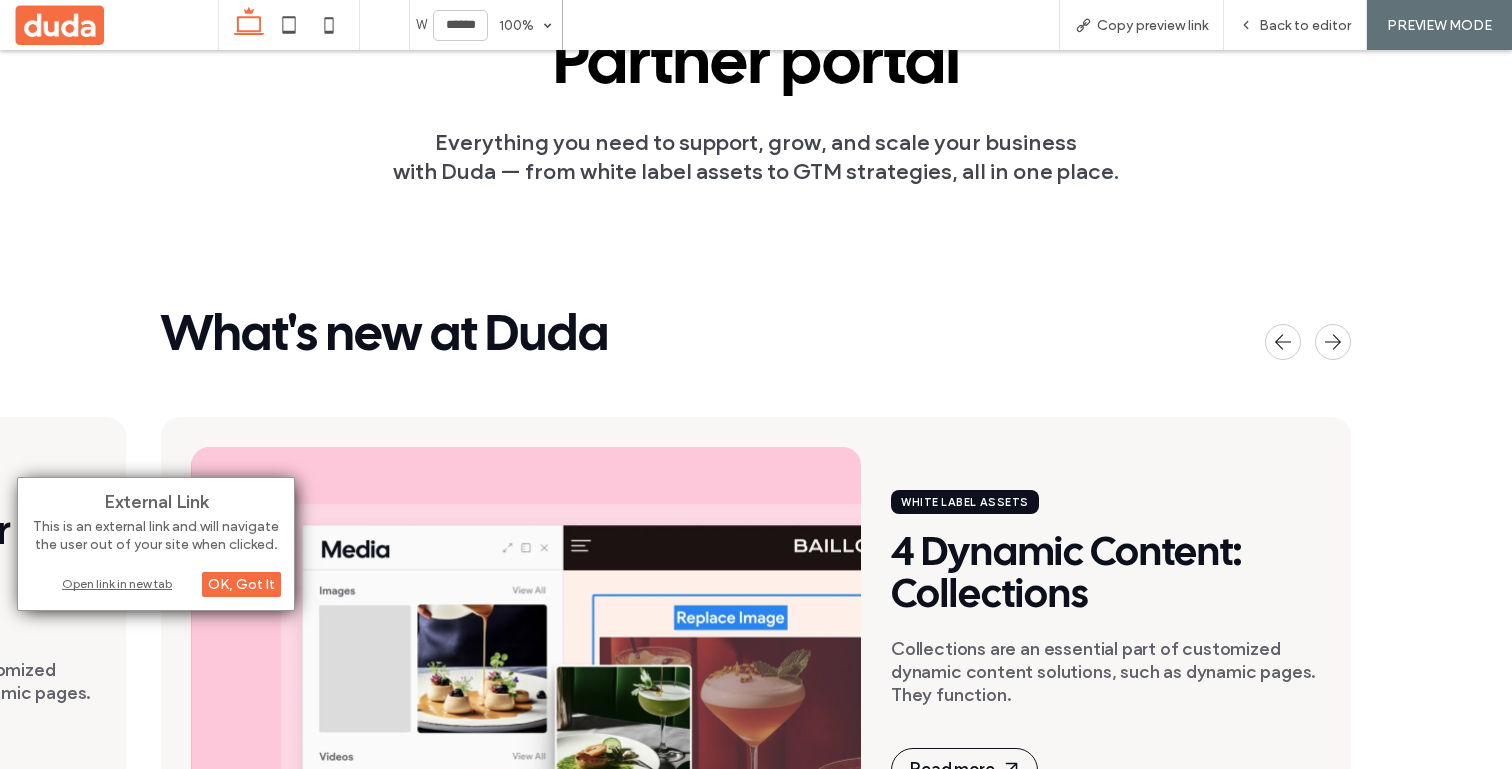 drag, startPoint x: 623, startPoint y: 513, endPoint x: 1051, endPoint y: 478, distance: 429.42868 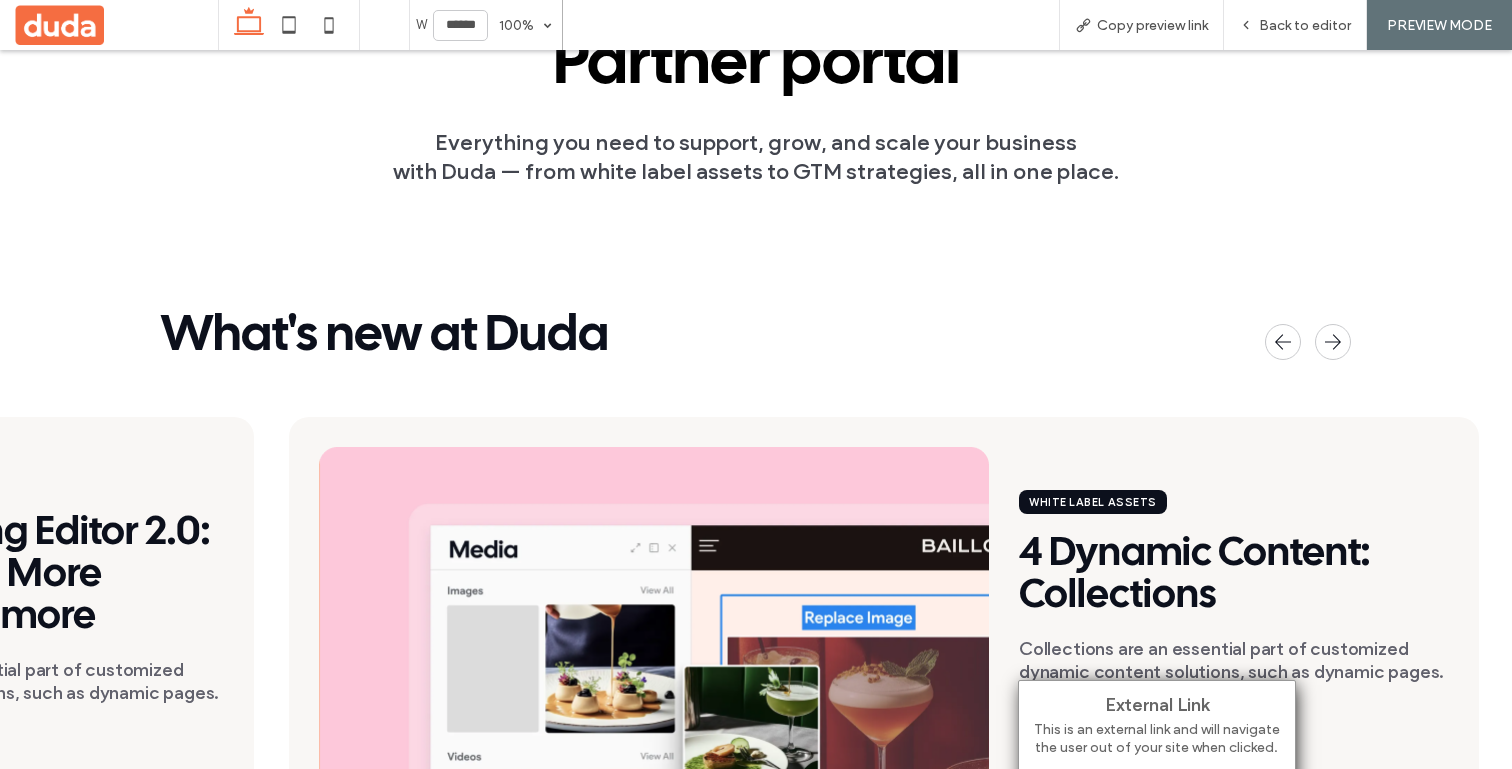 drag, startPoint x: 895, startPoint y: 492, endPoint x: 1372, endPoint y: 478, distance: 477.2054 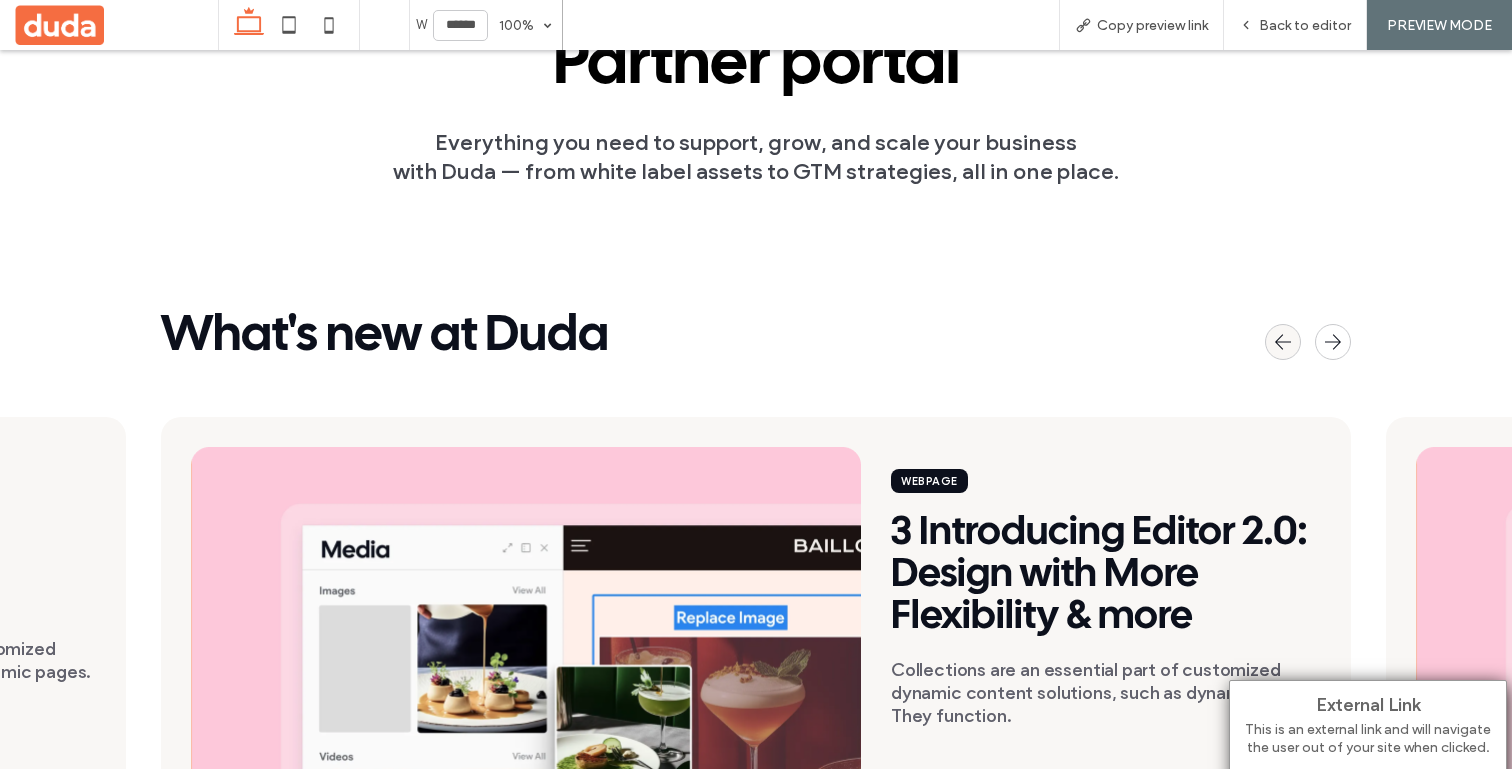 click 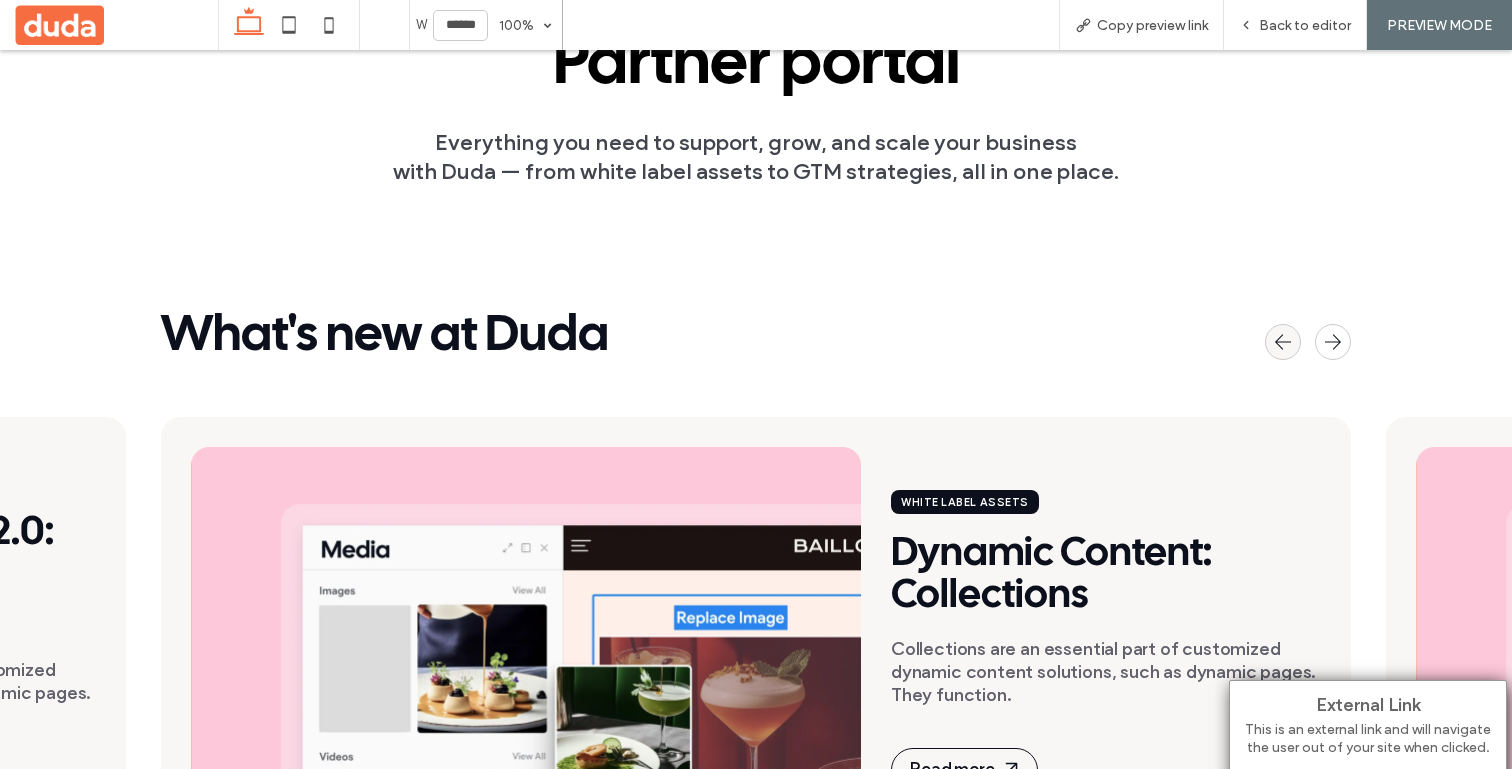 click 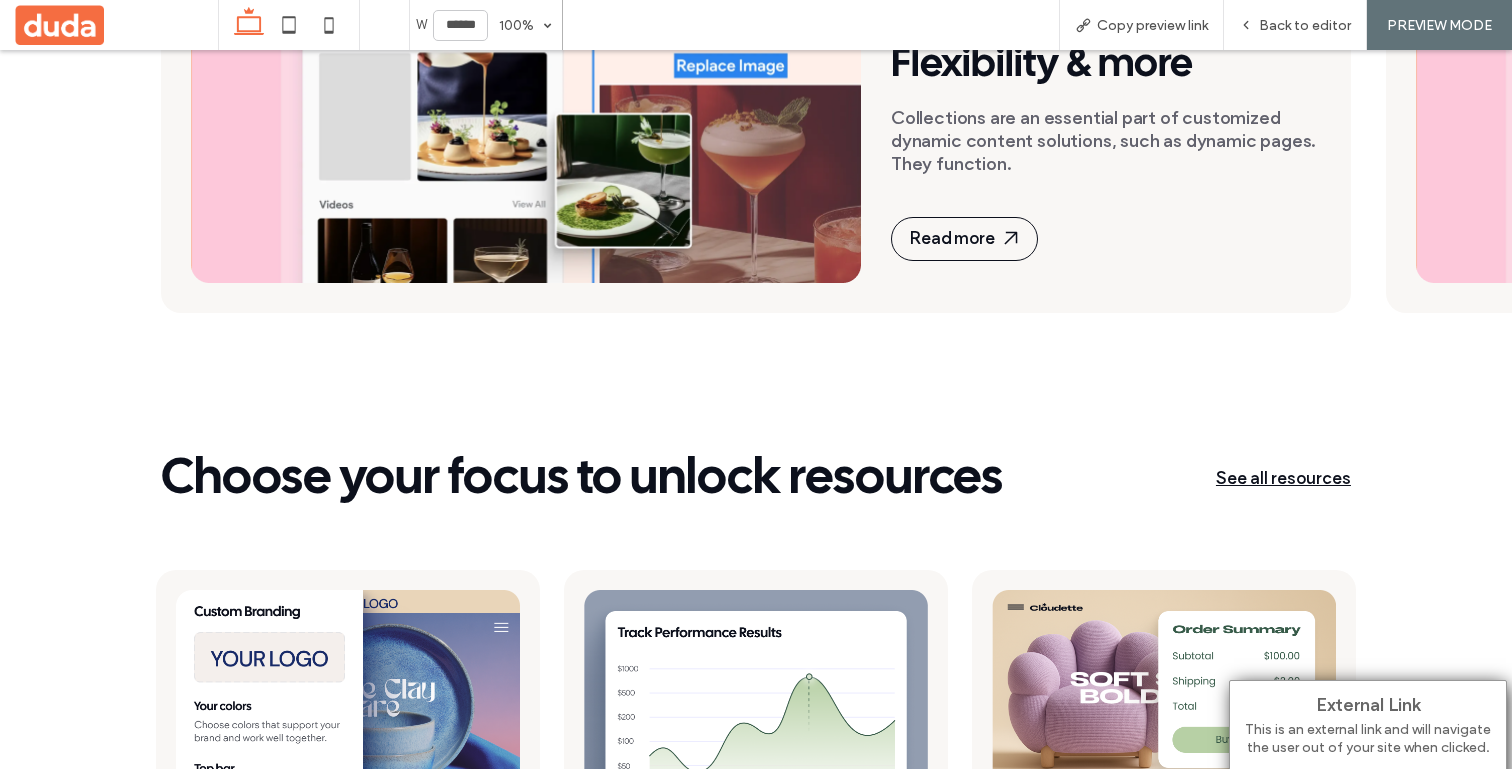 click on "Choose your focus to unlock resources
See all resources" at bounding box center (756, 447) 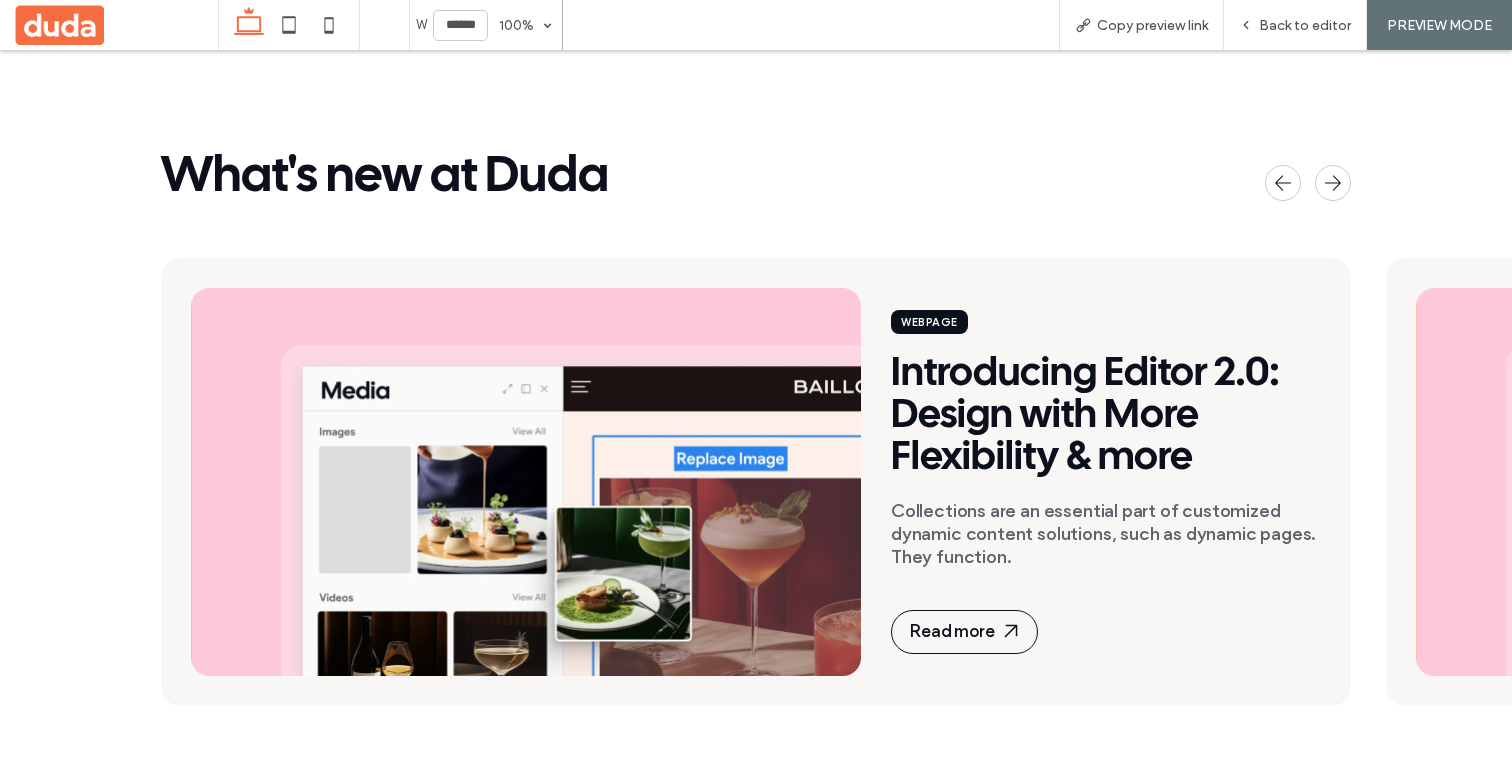 scroll, scrollTop: 0, scrollLeft: 0, axis: both 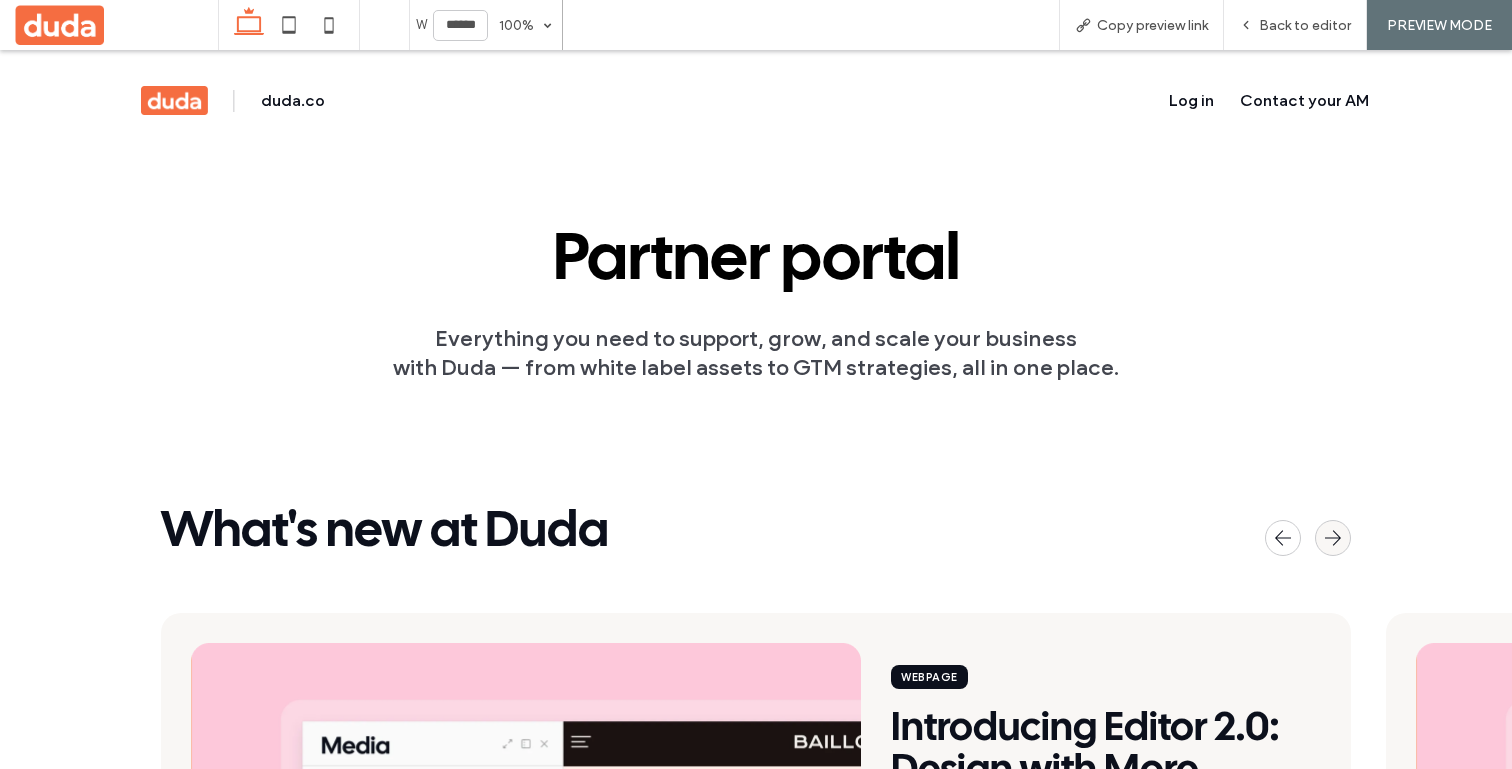 click 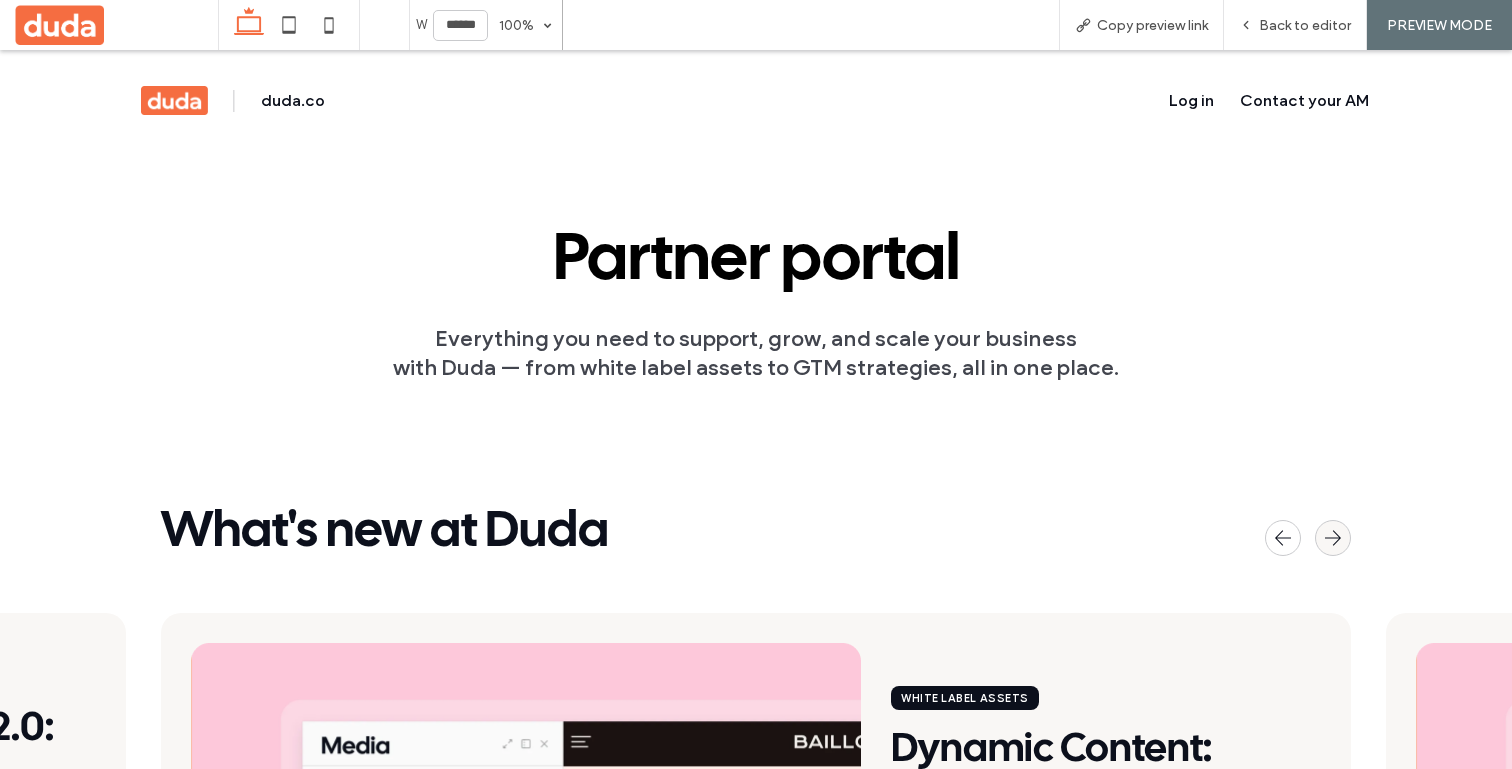 click 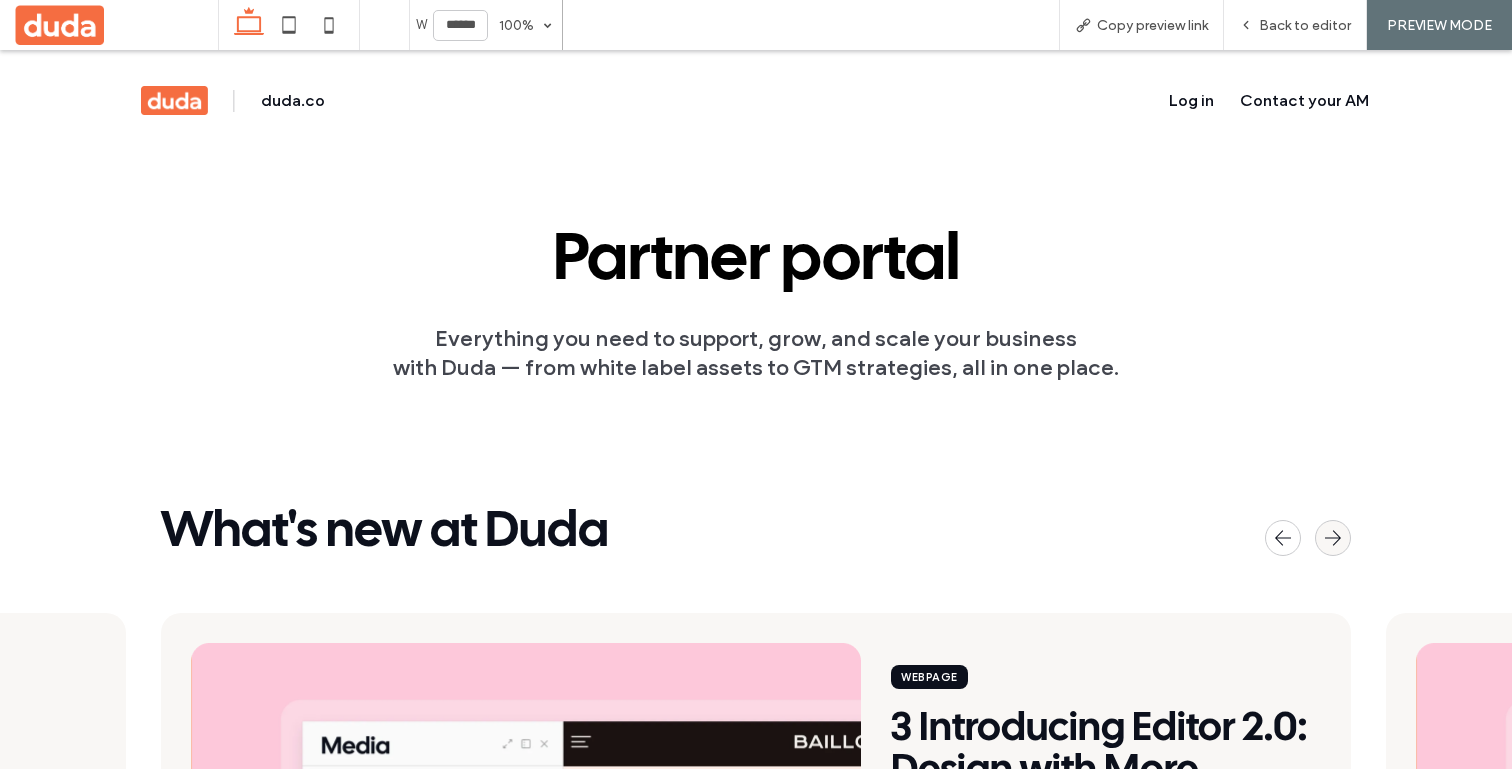 click 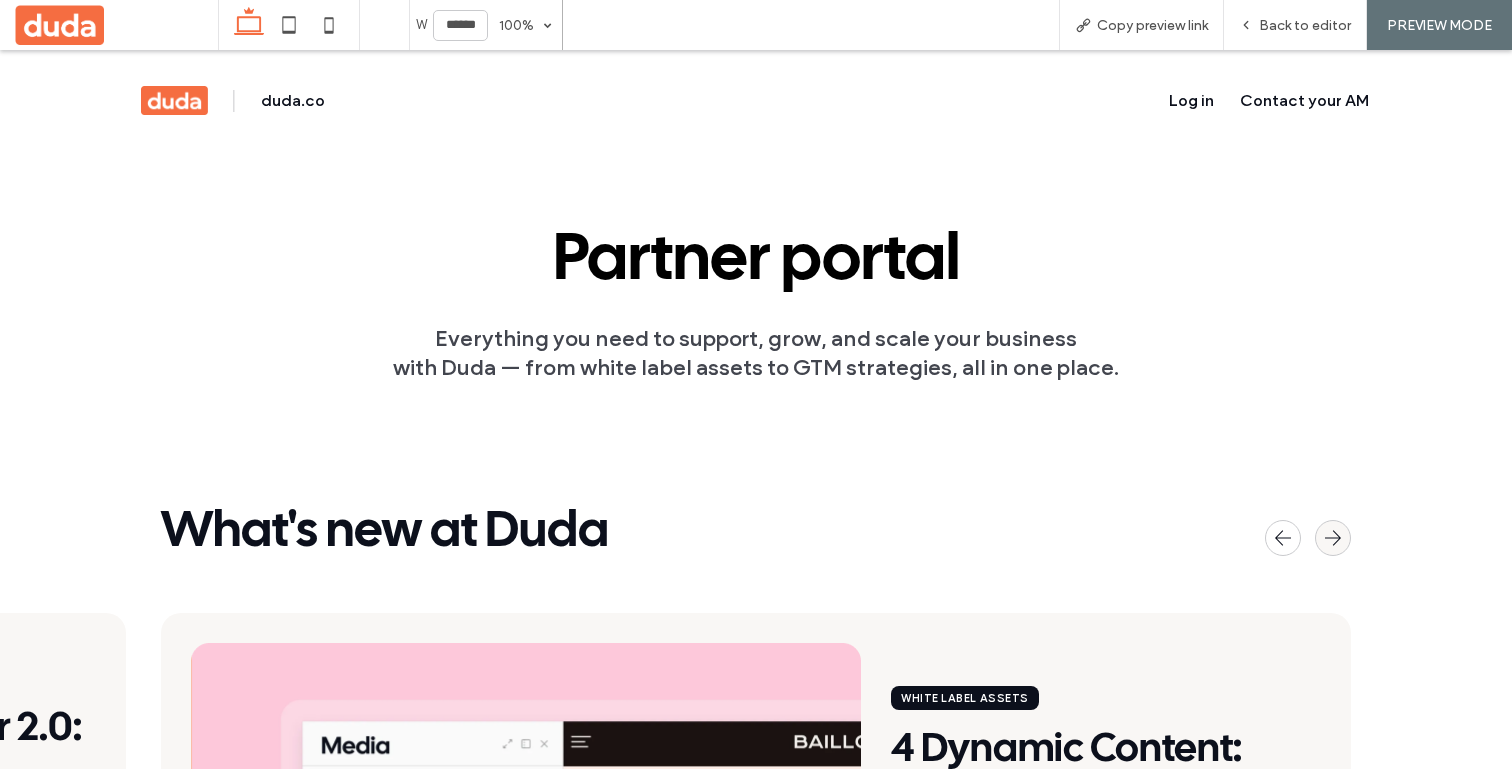 click 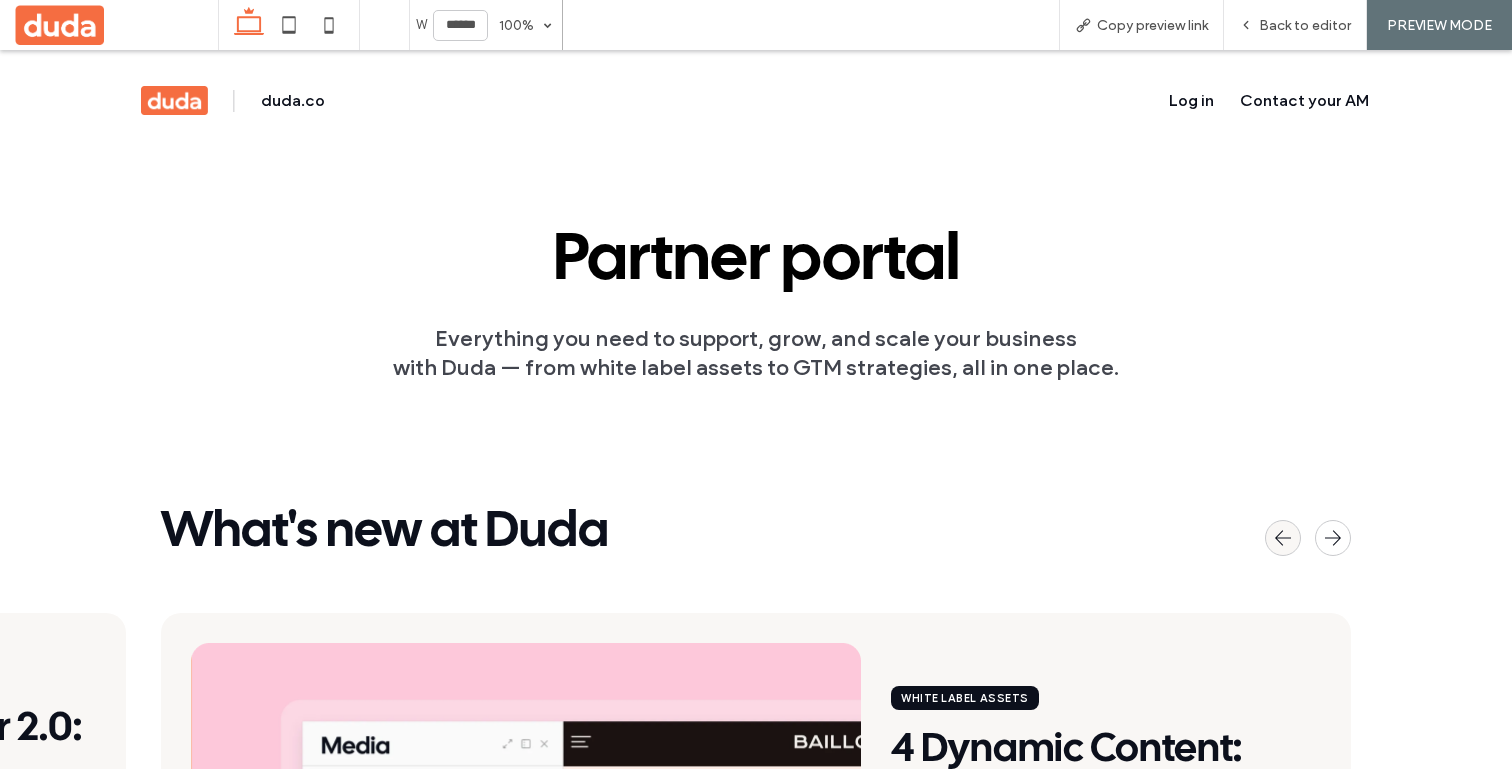 click 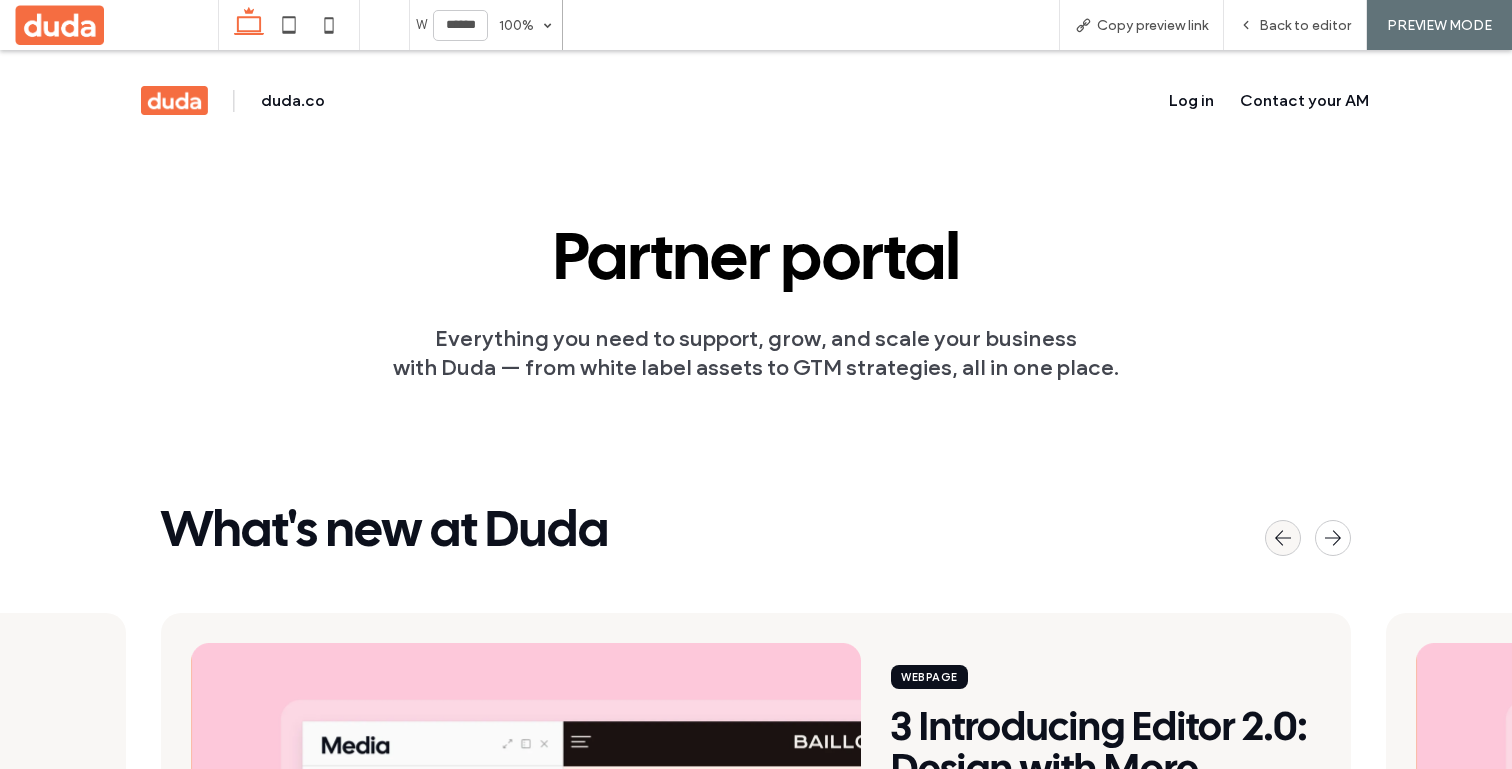 click 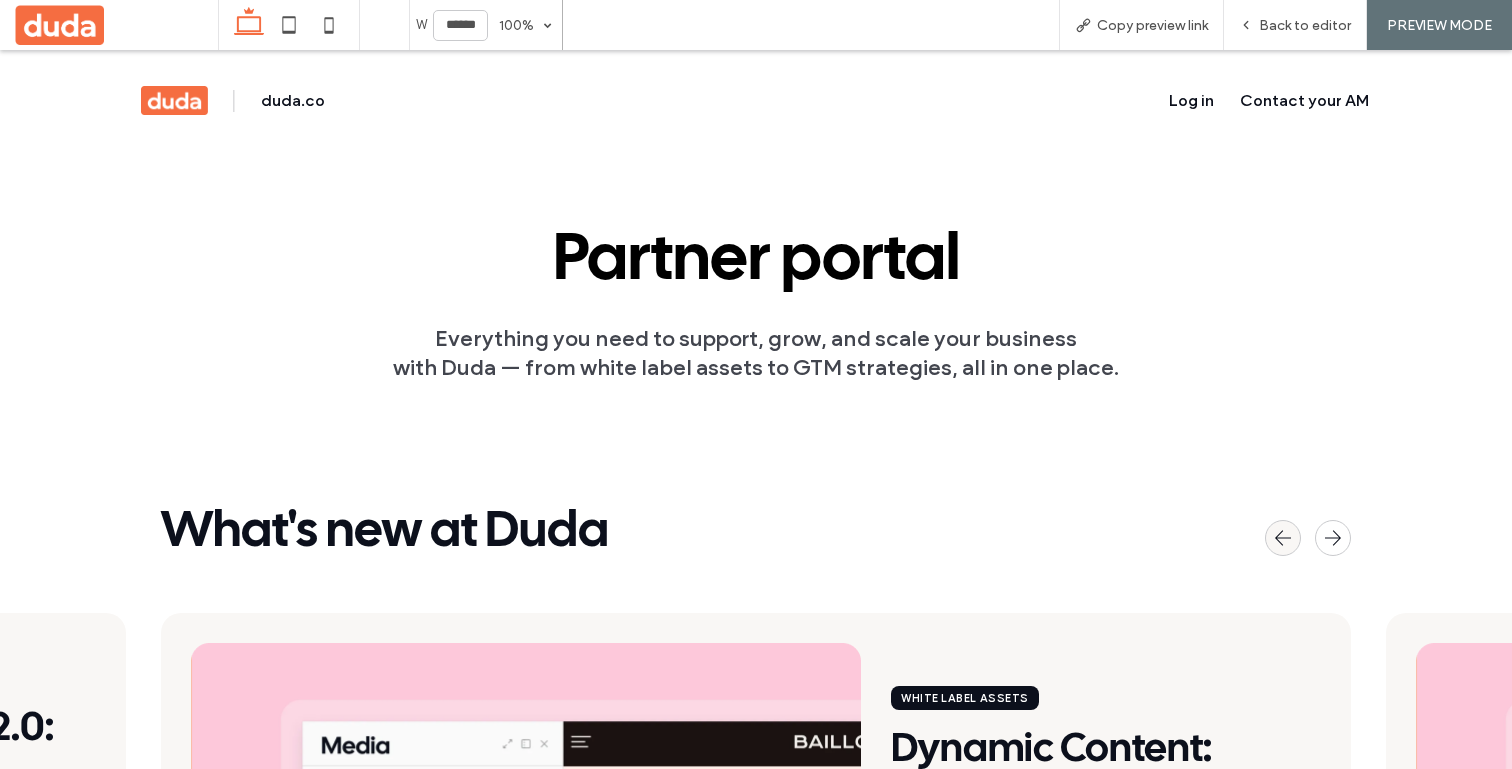 click 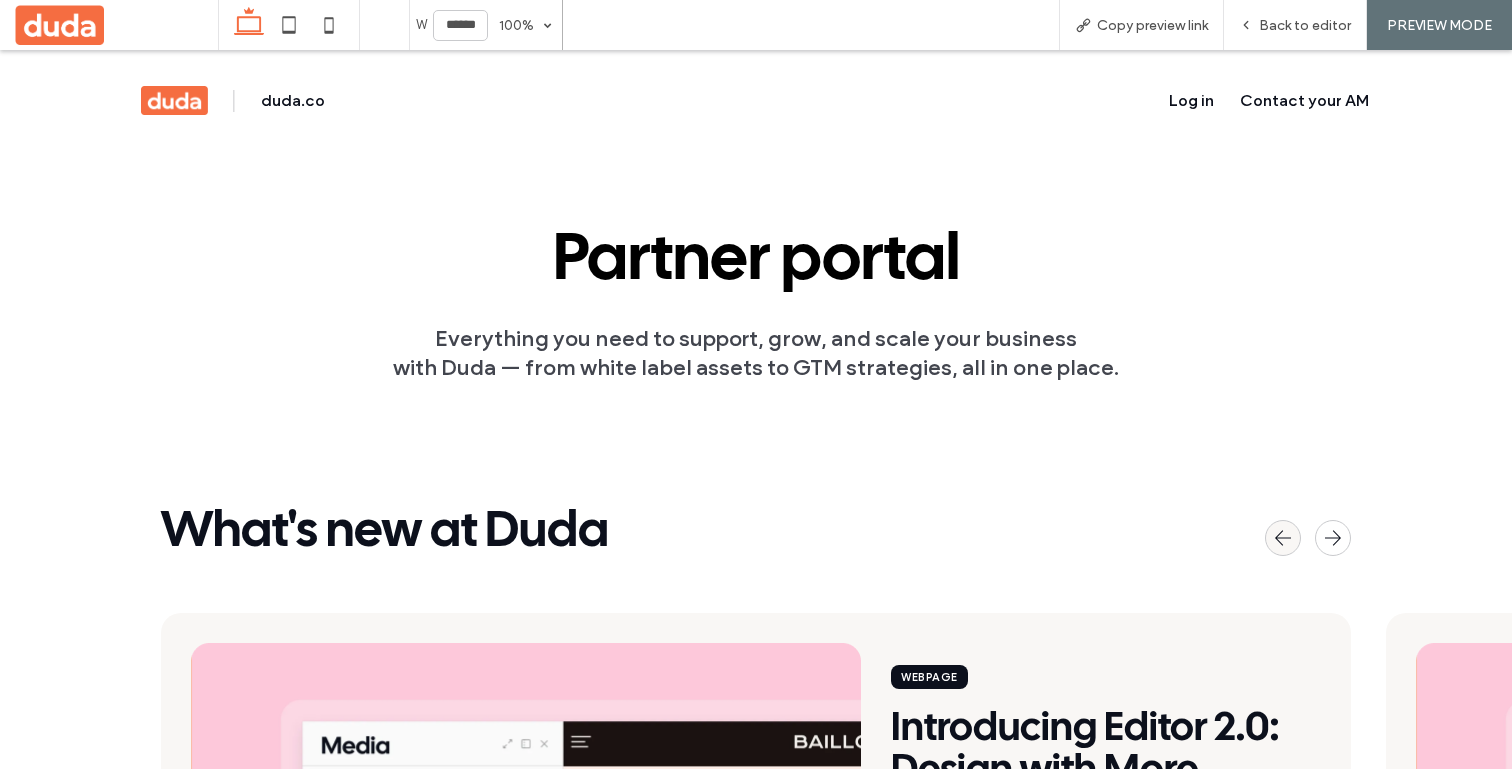 click 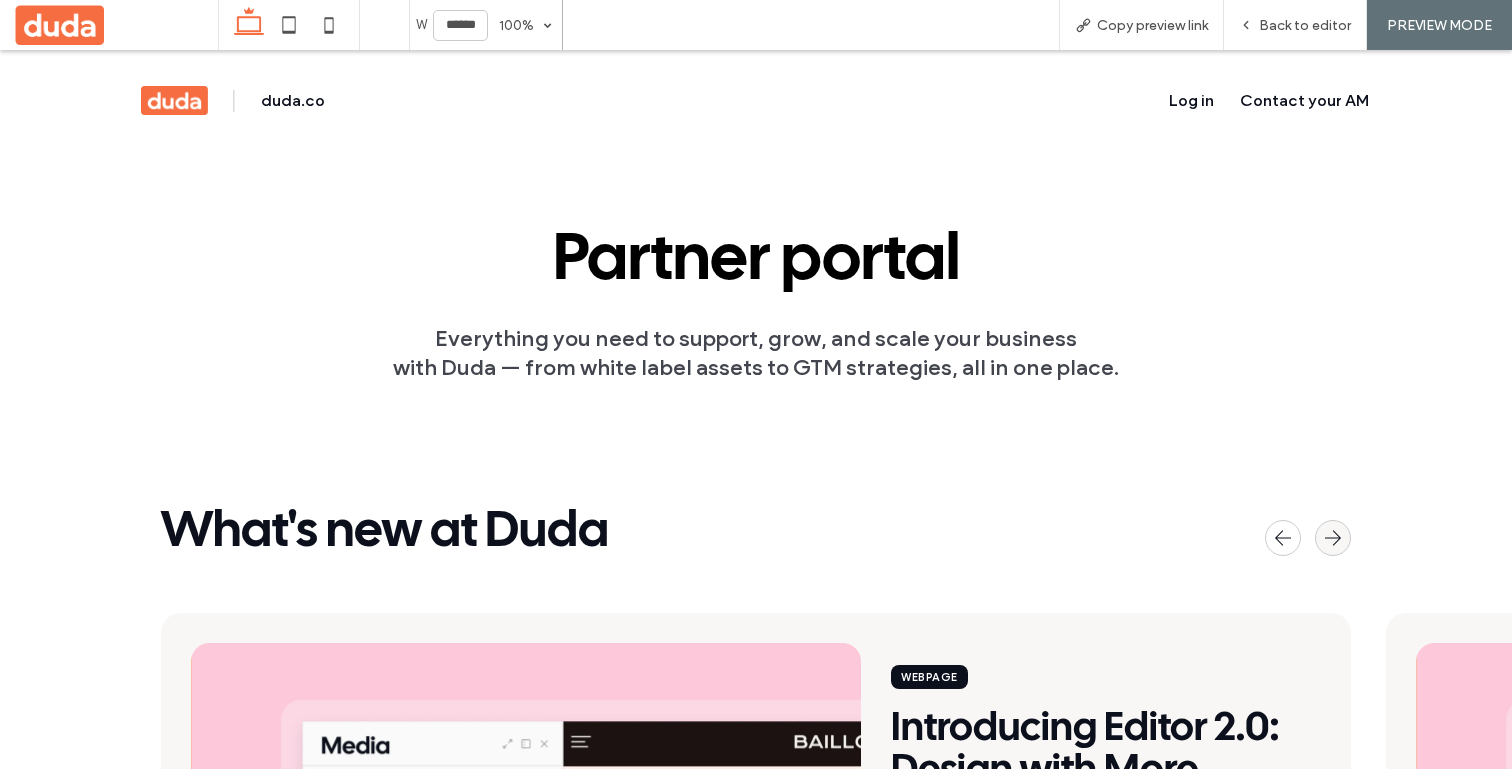 click 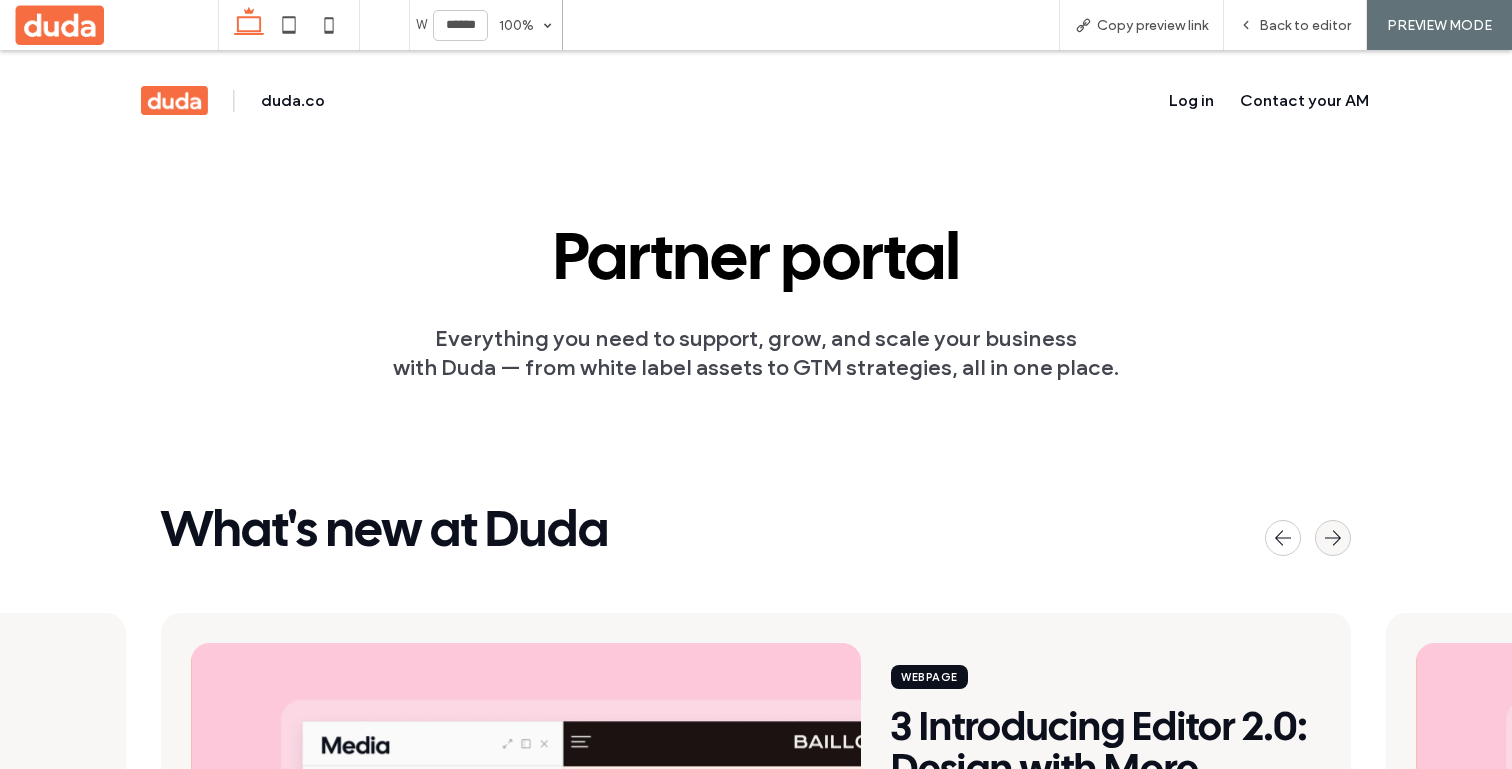 click 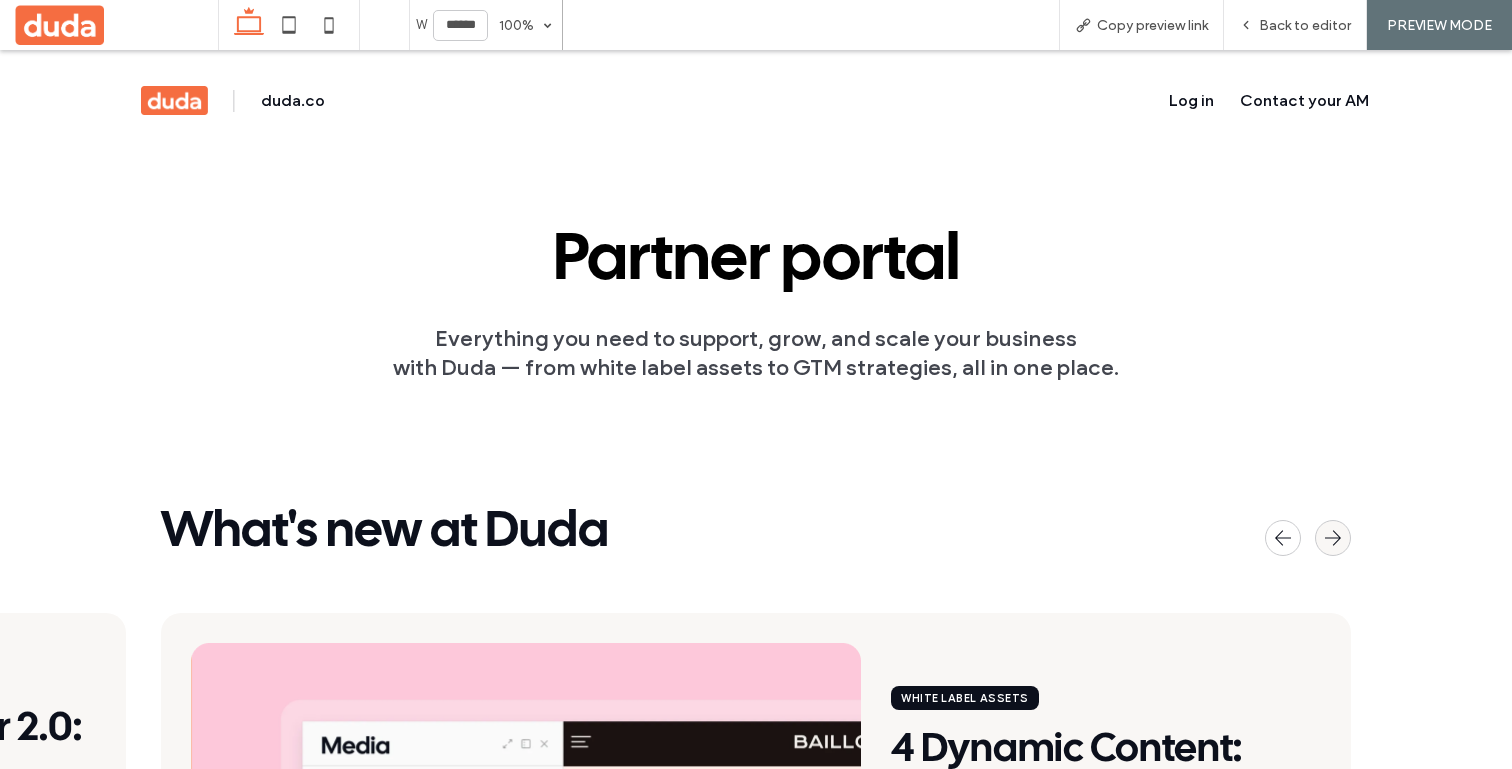 click 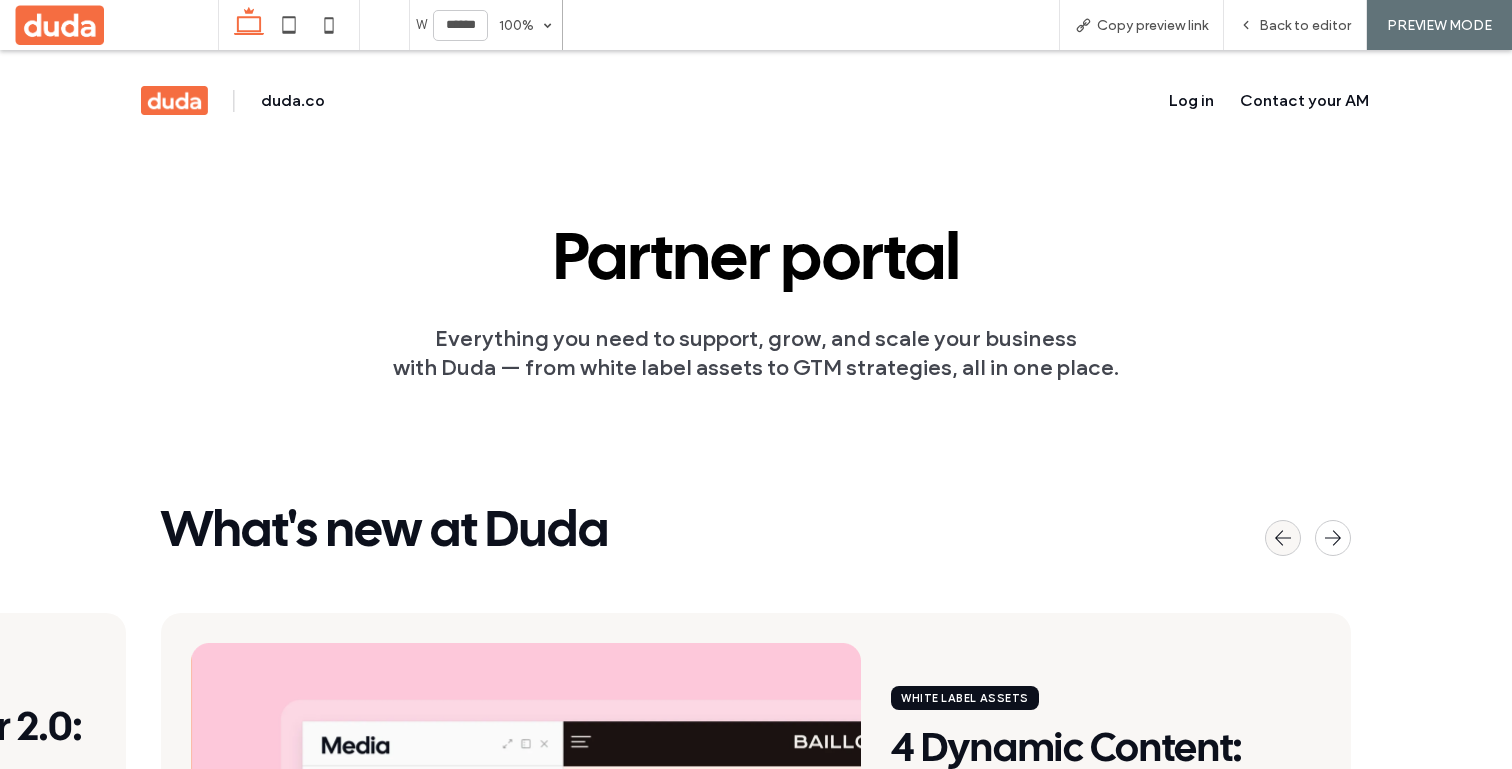 click 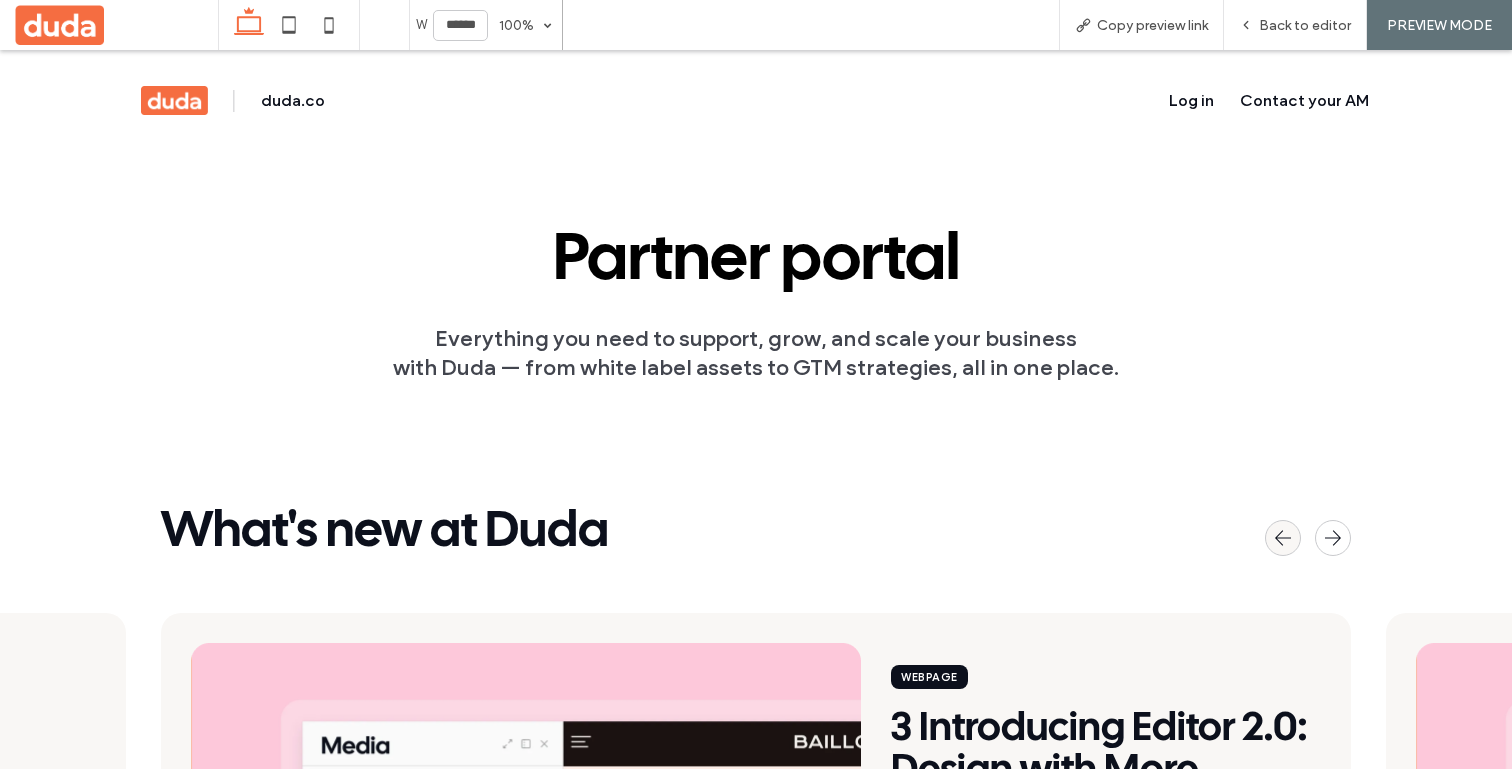 click 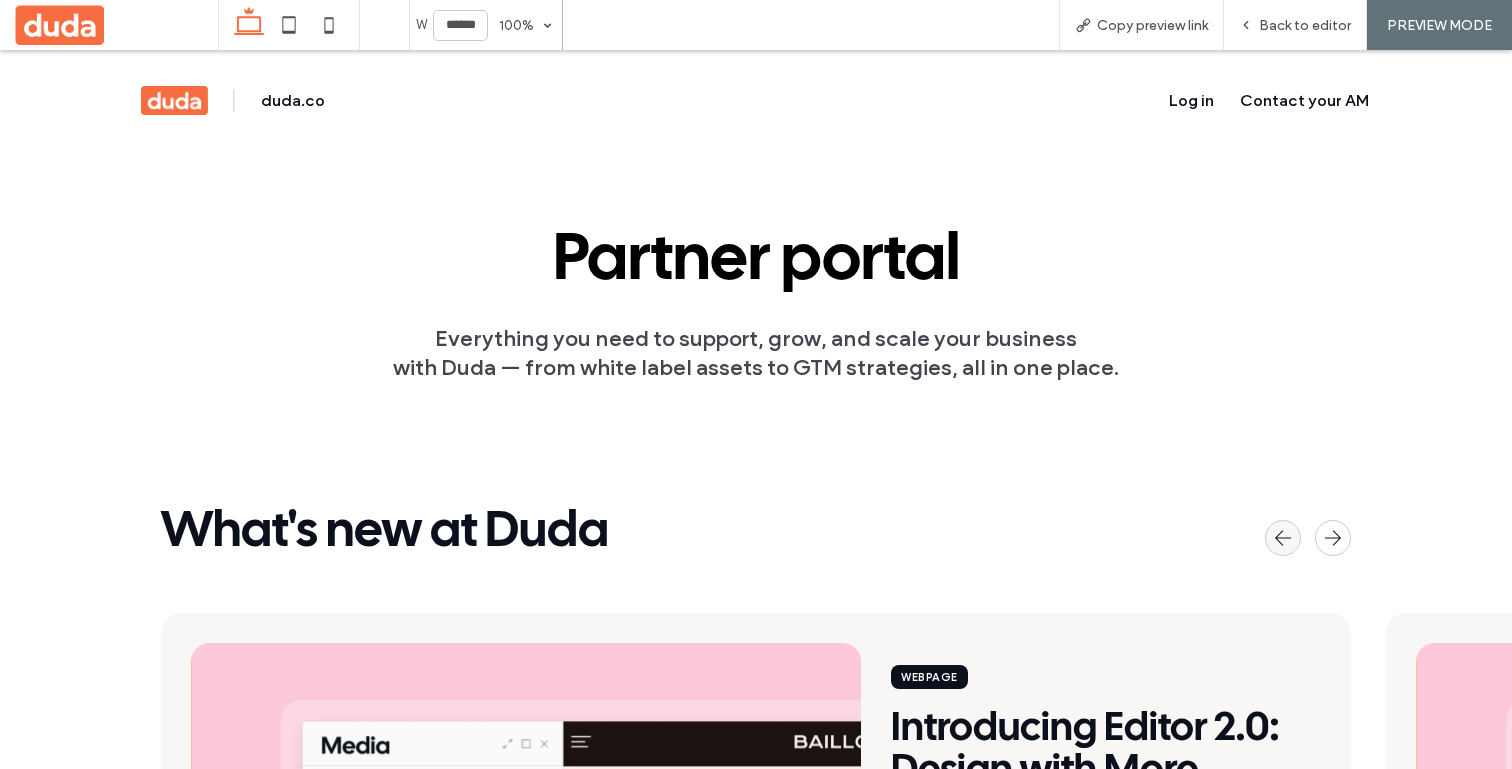 click 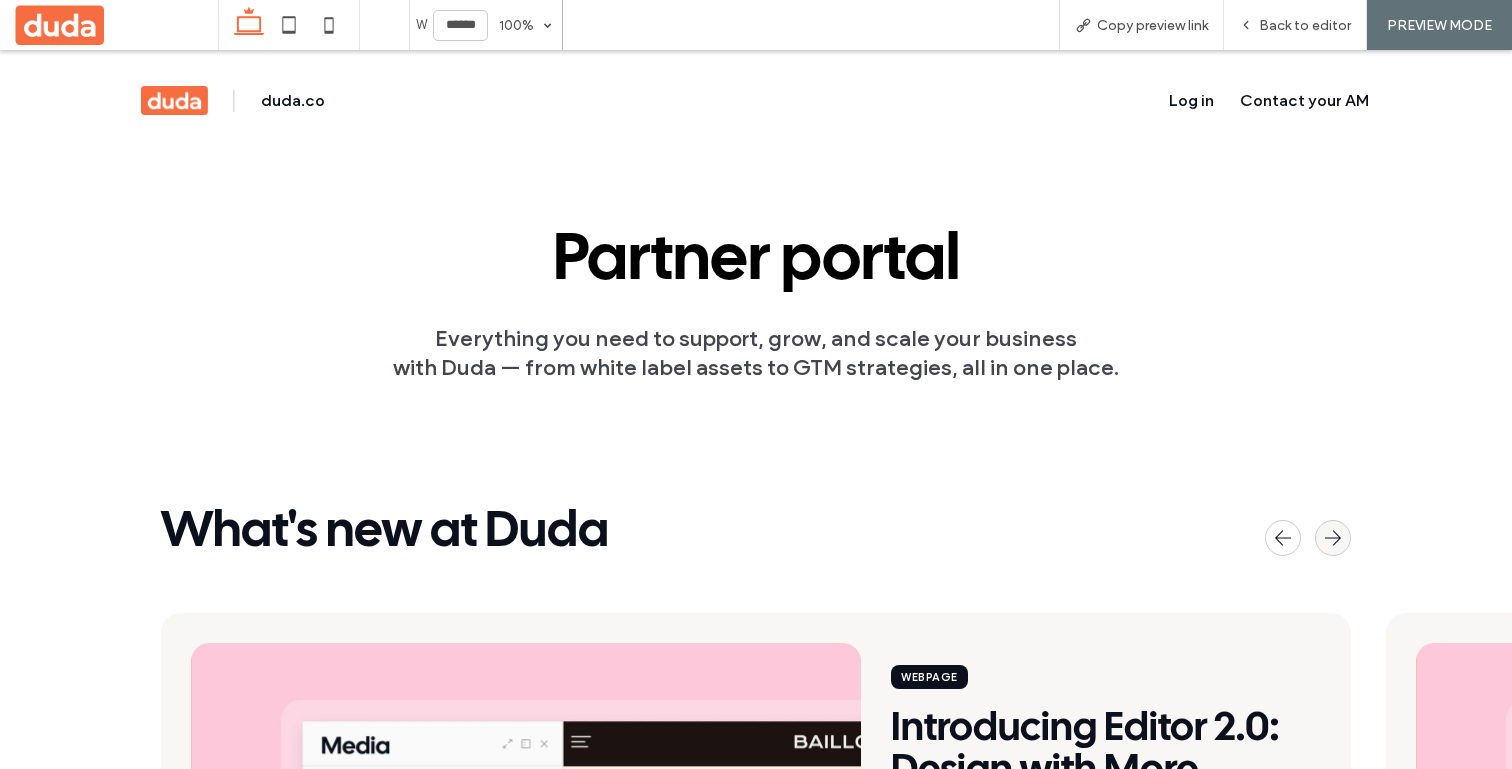click 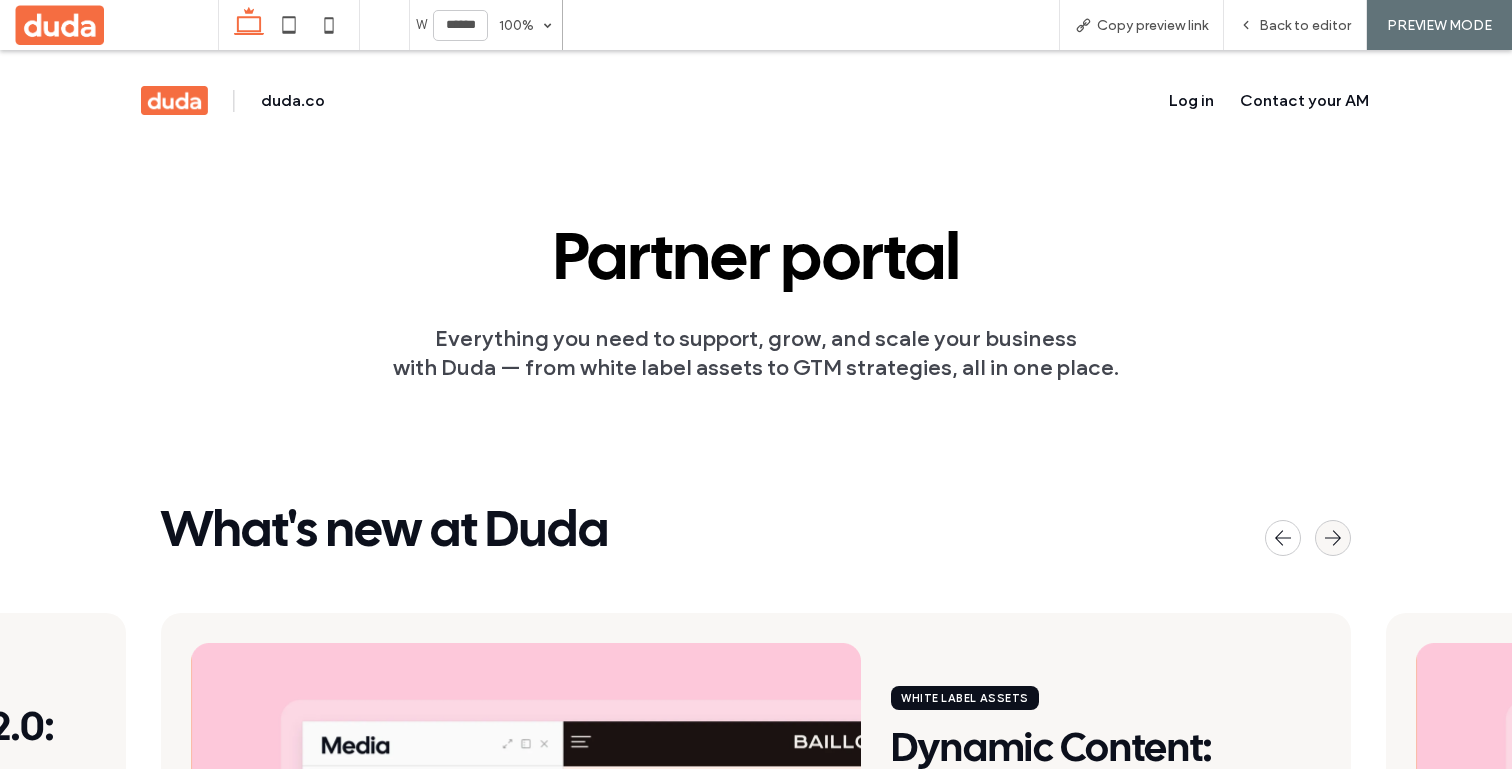 click 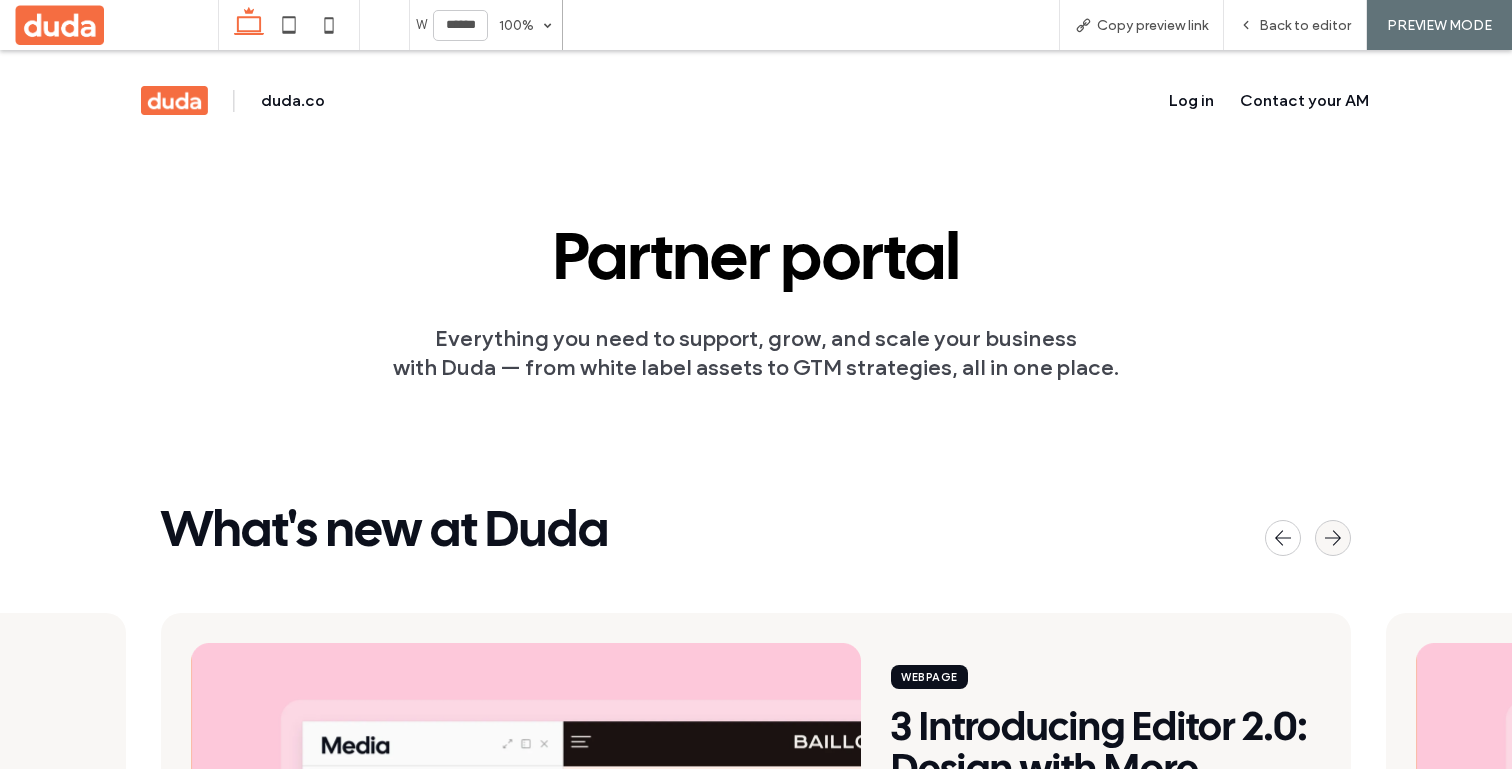 click 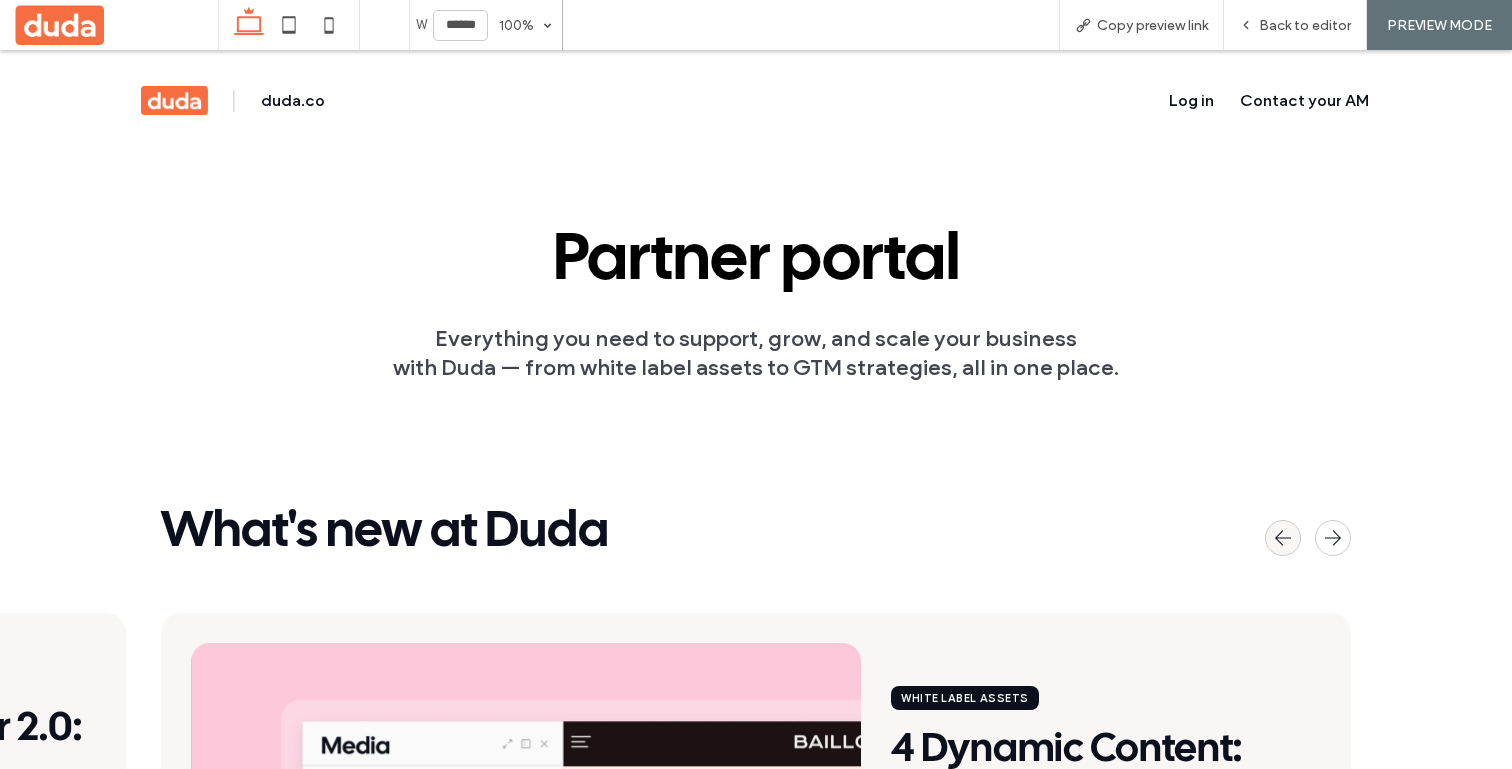 click 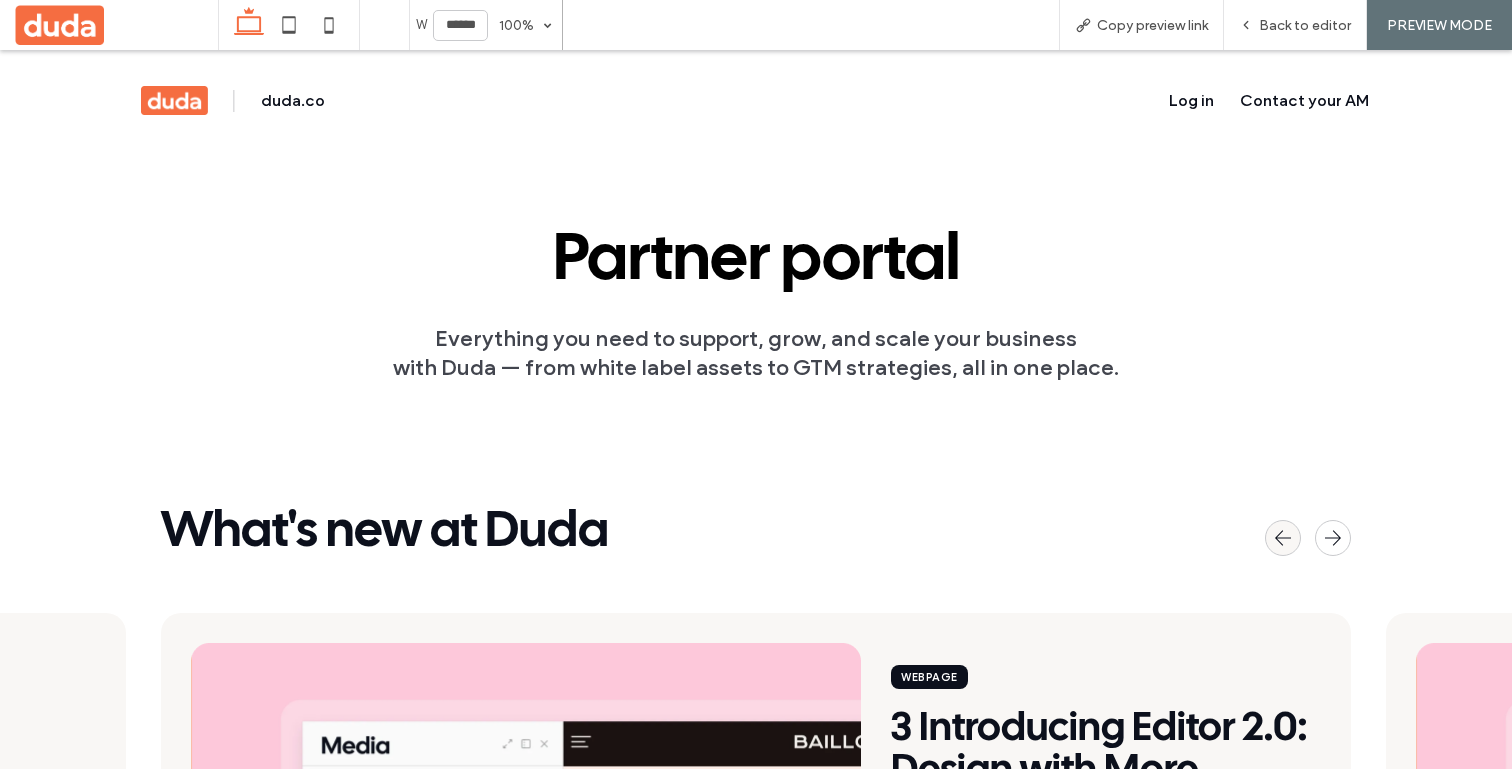 click 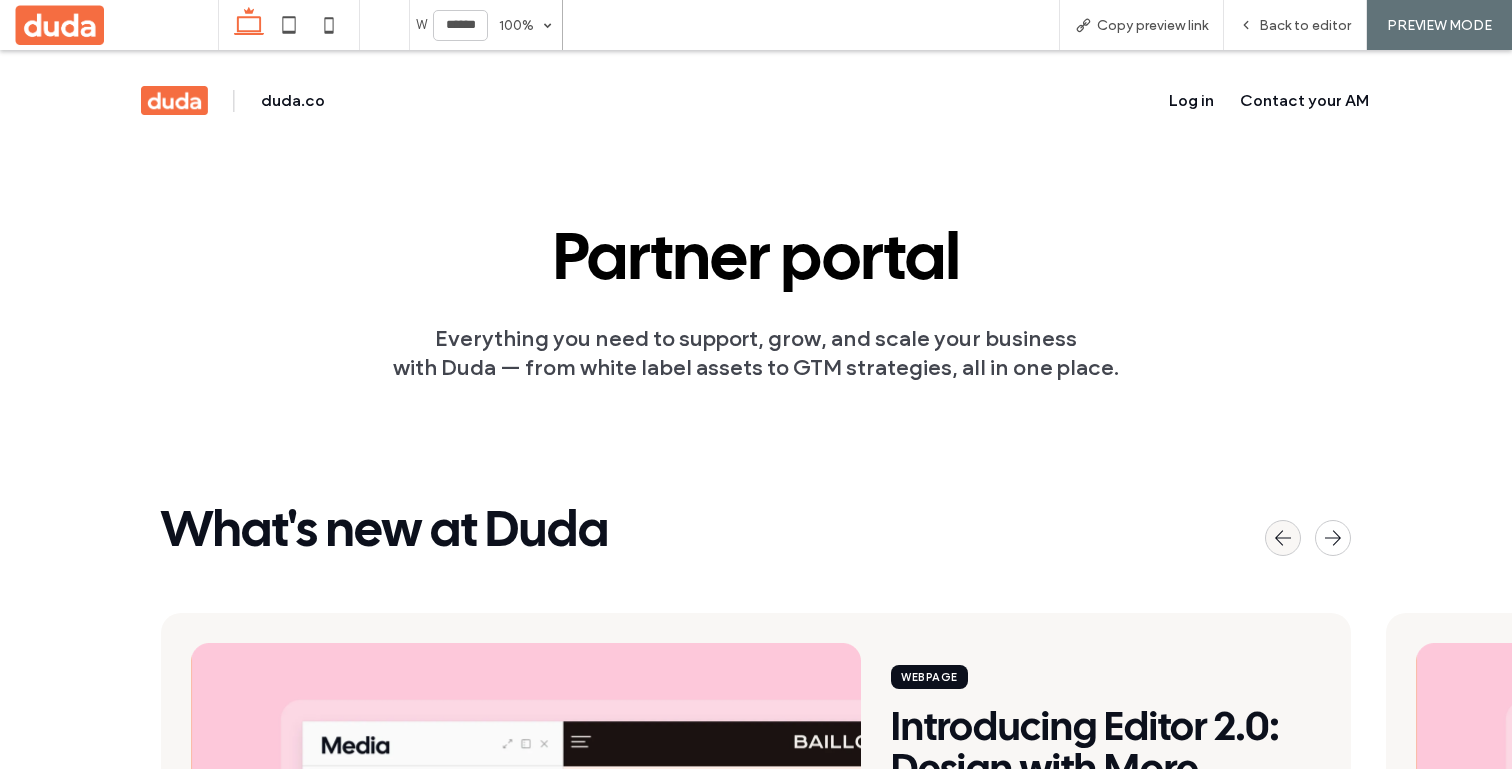 click 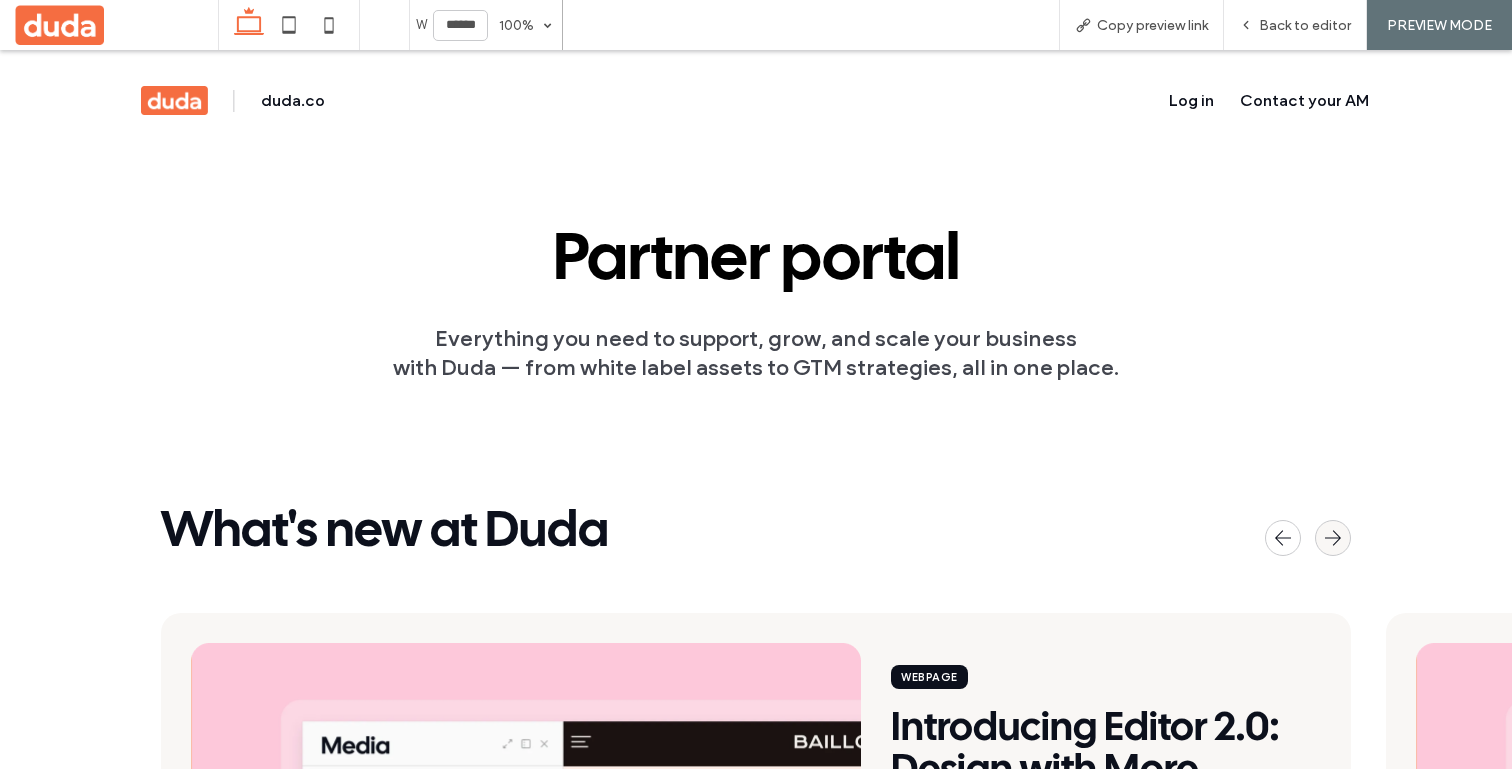 click 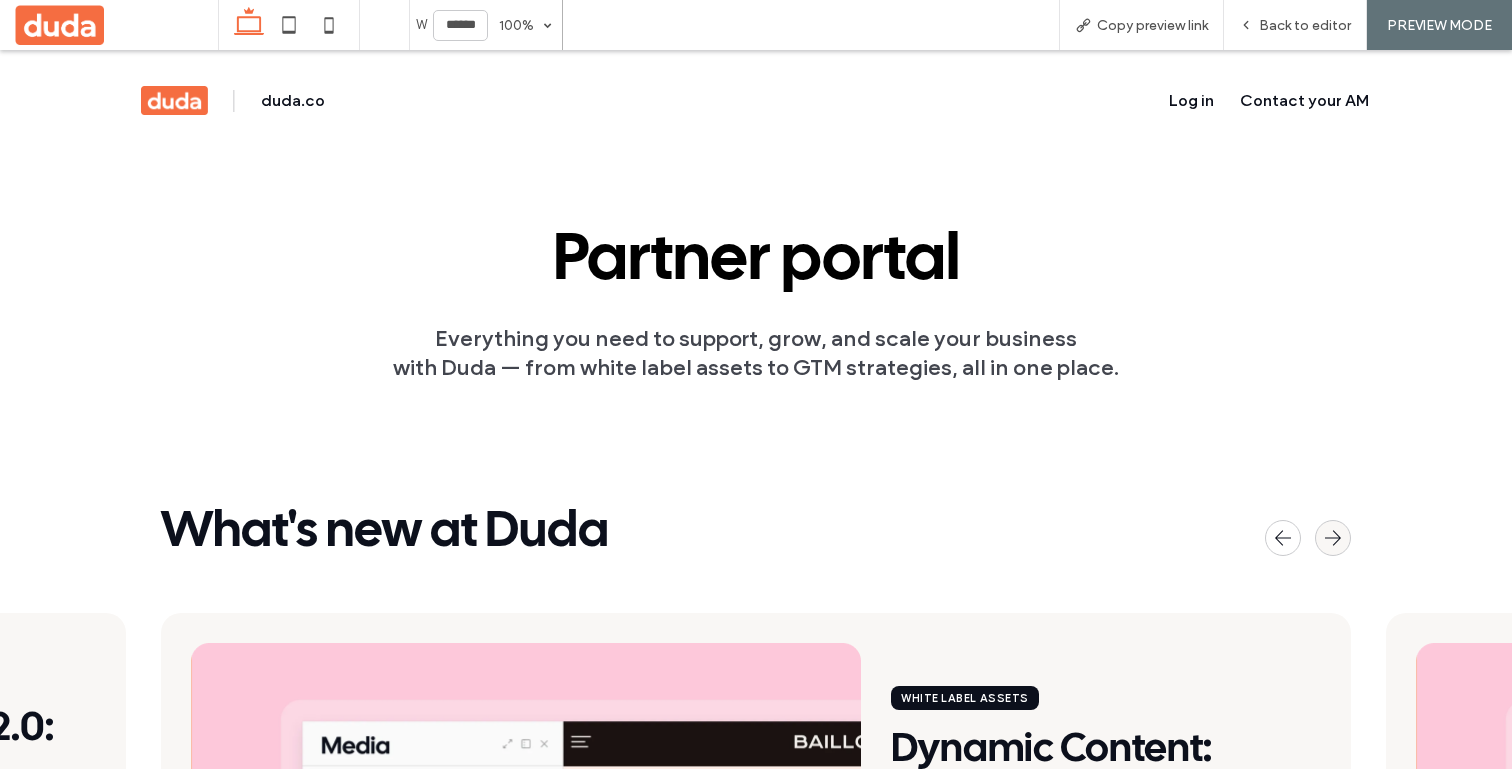 click 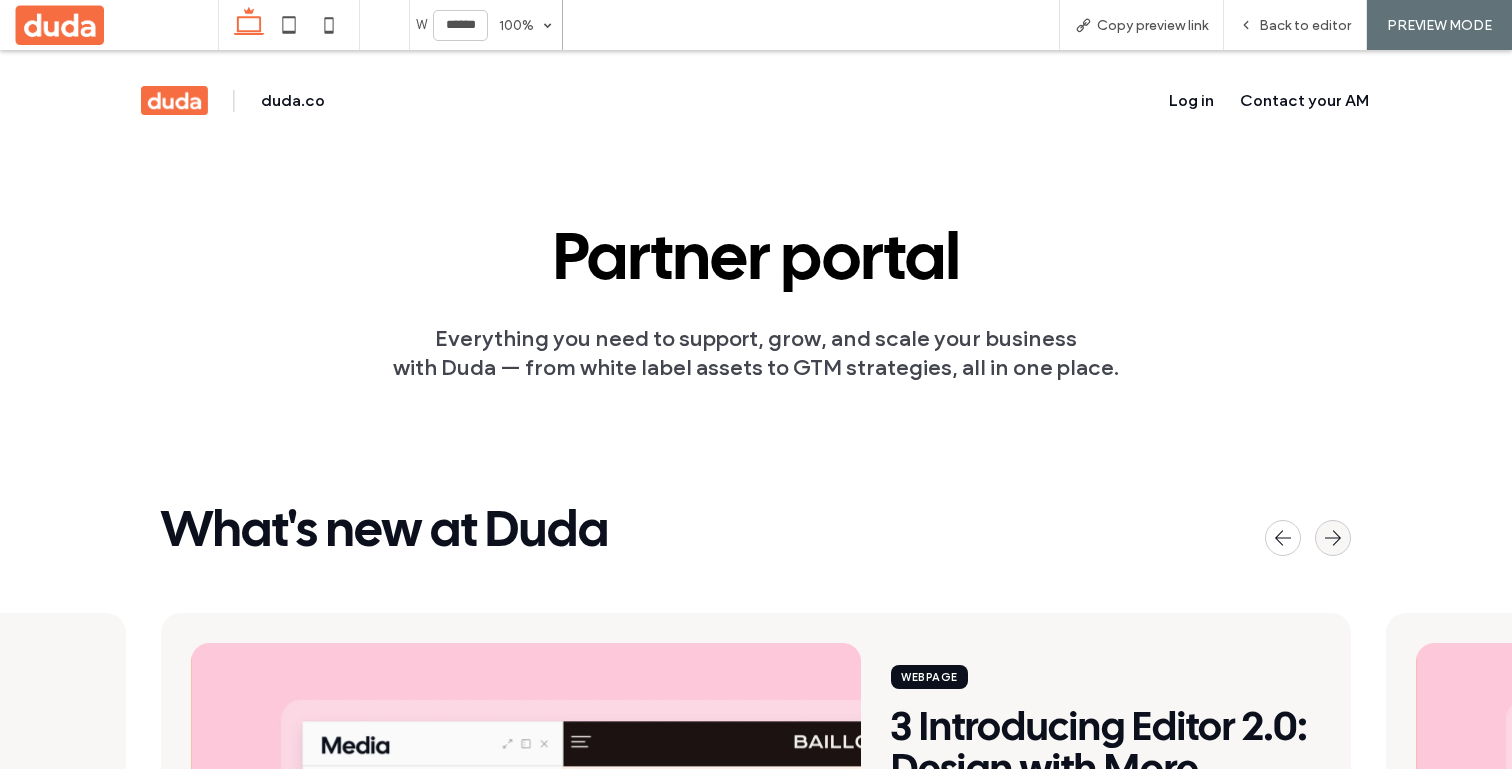 click 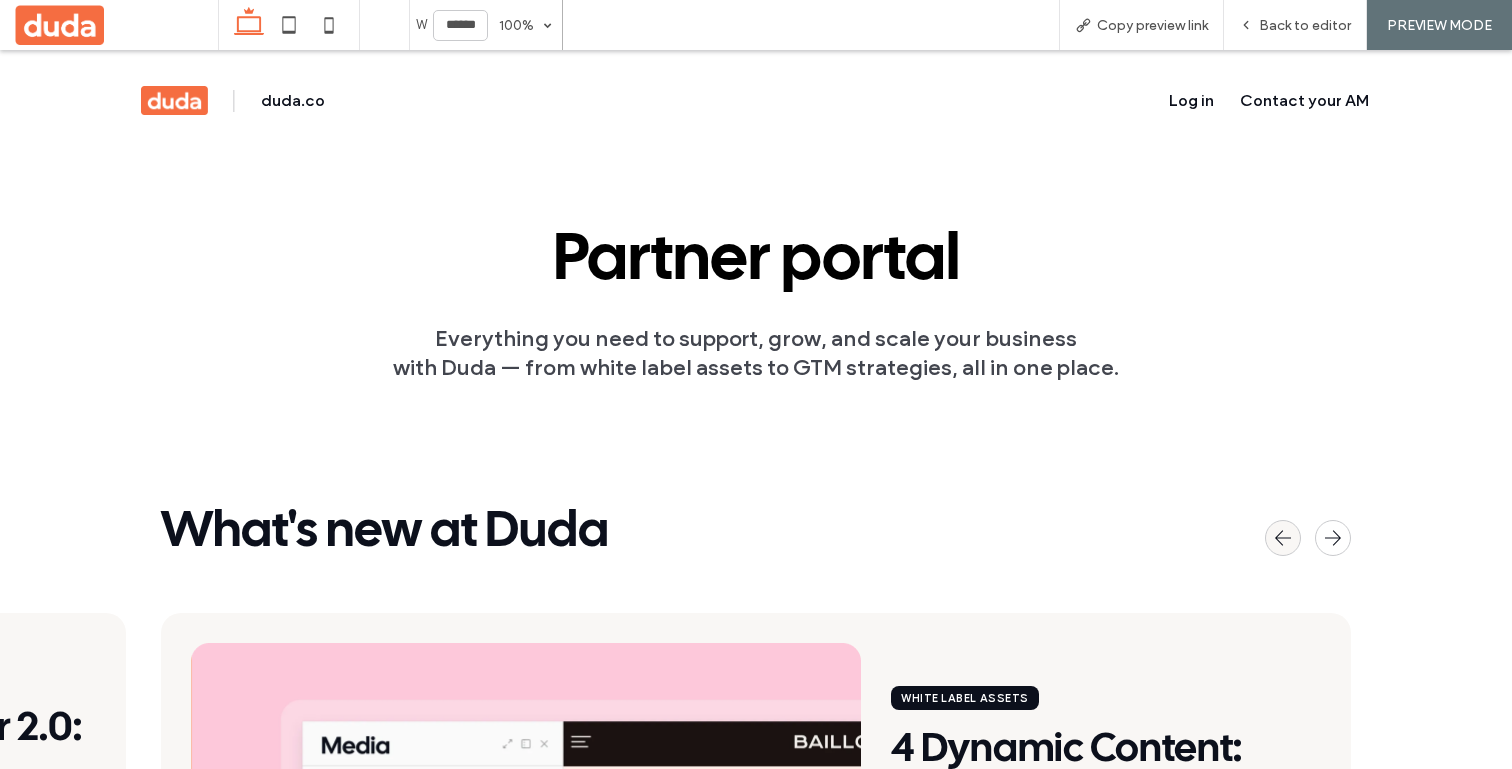 click 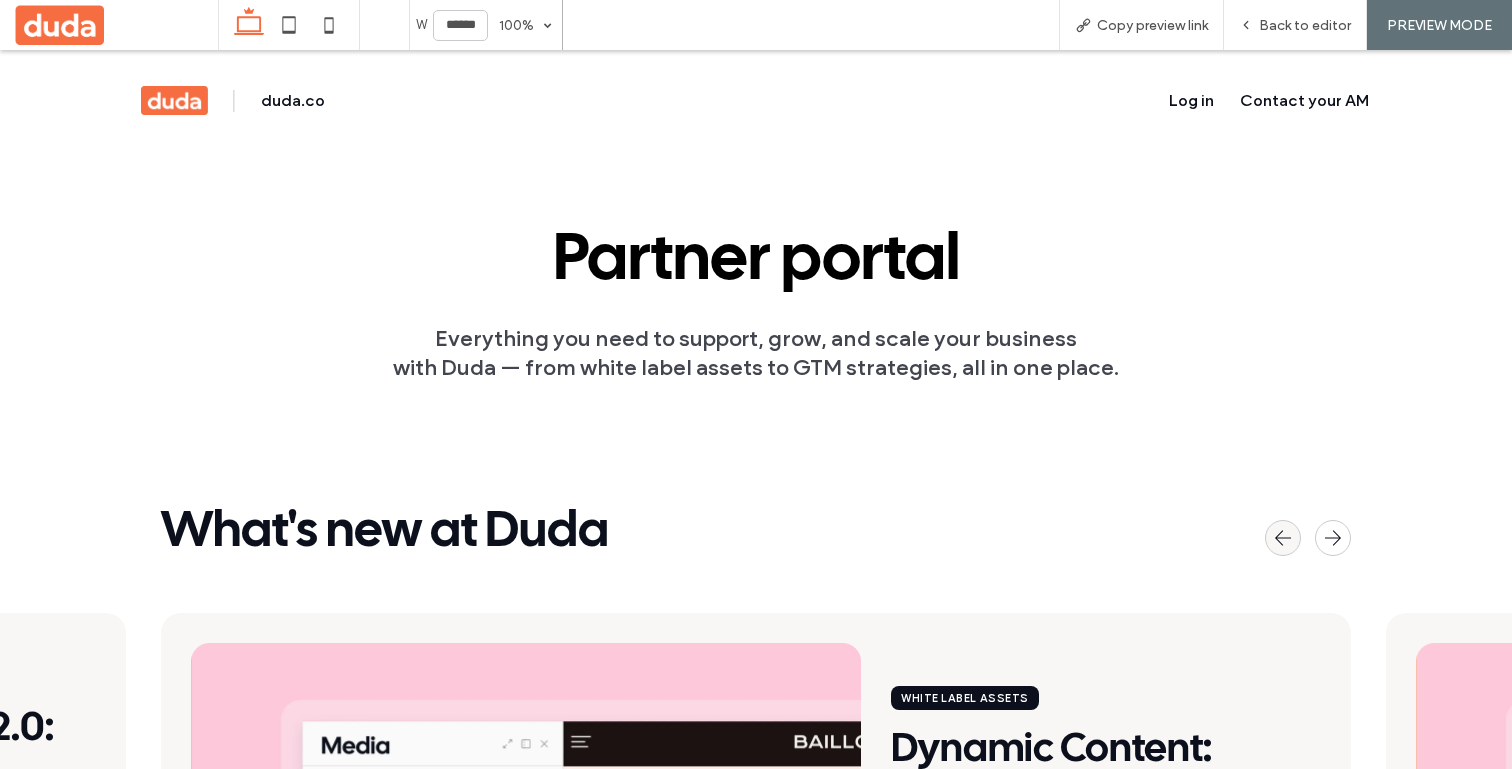 click 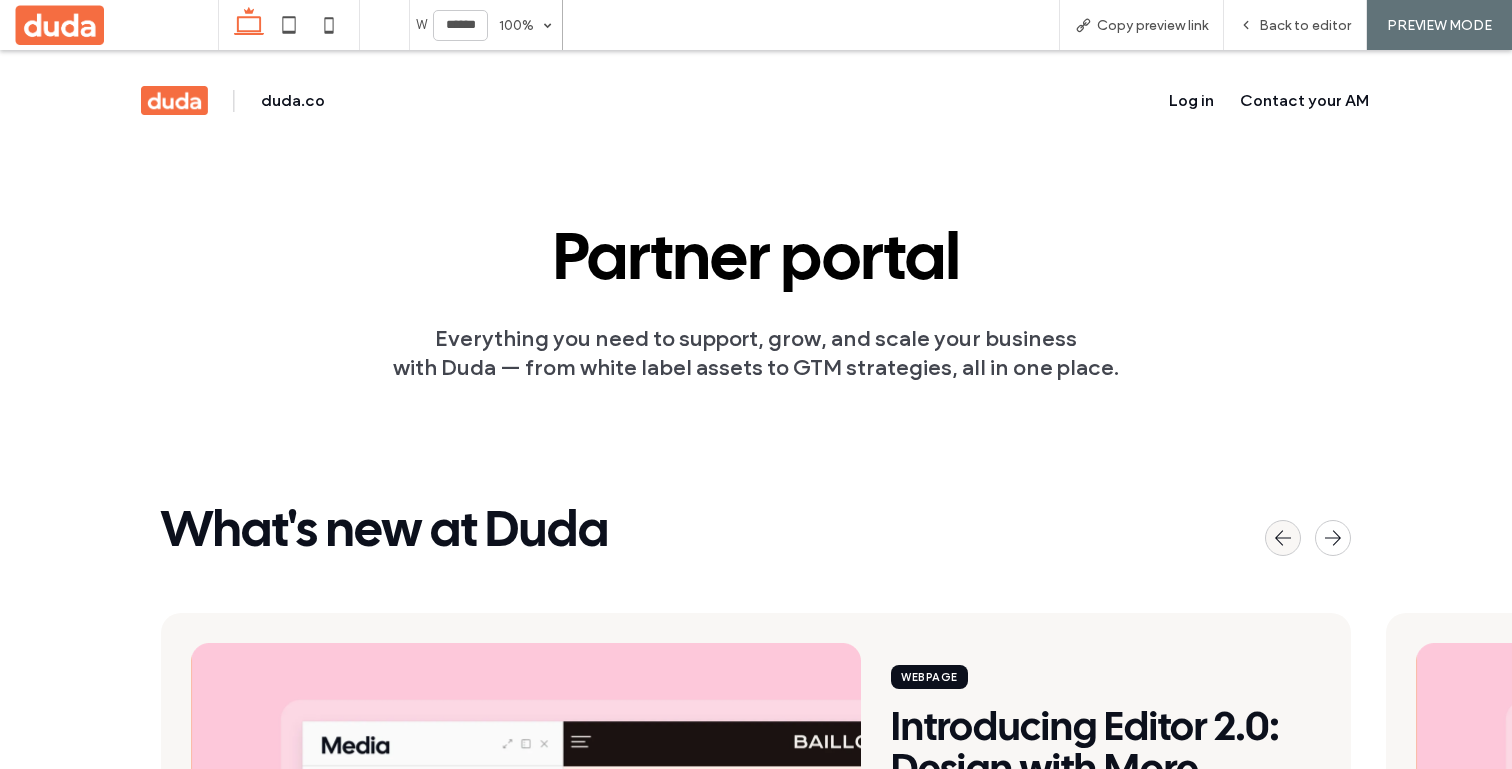 click 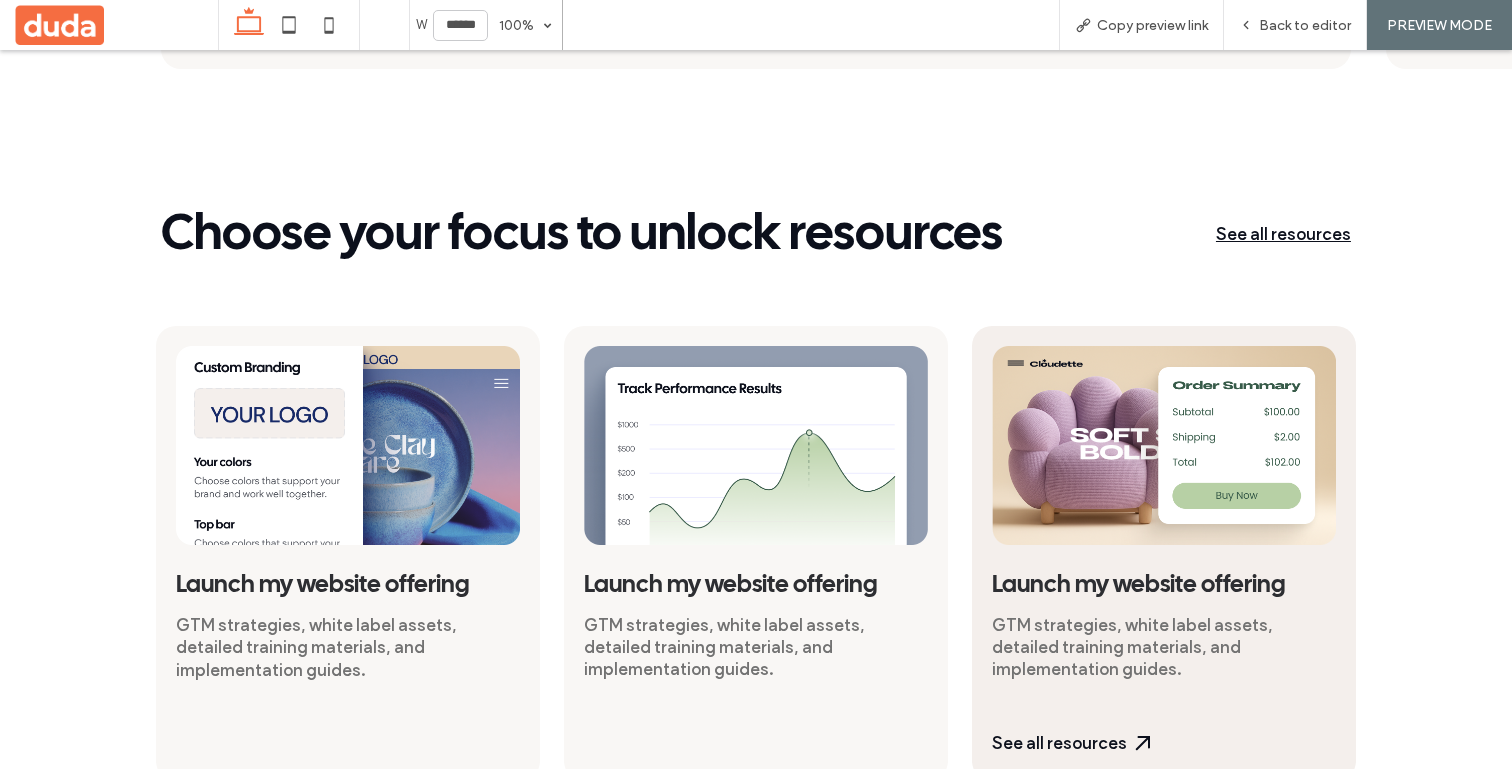 scroll, scrollTop: 969, scrollLeft: 0, axis: vertical 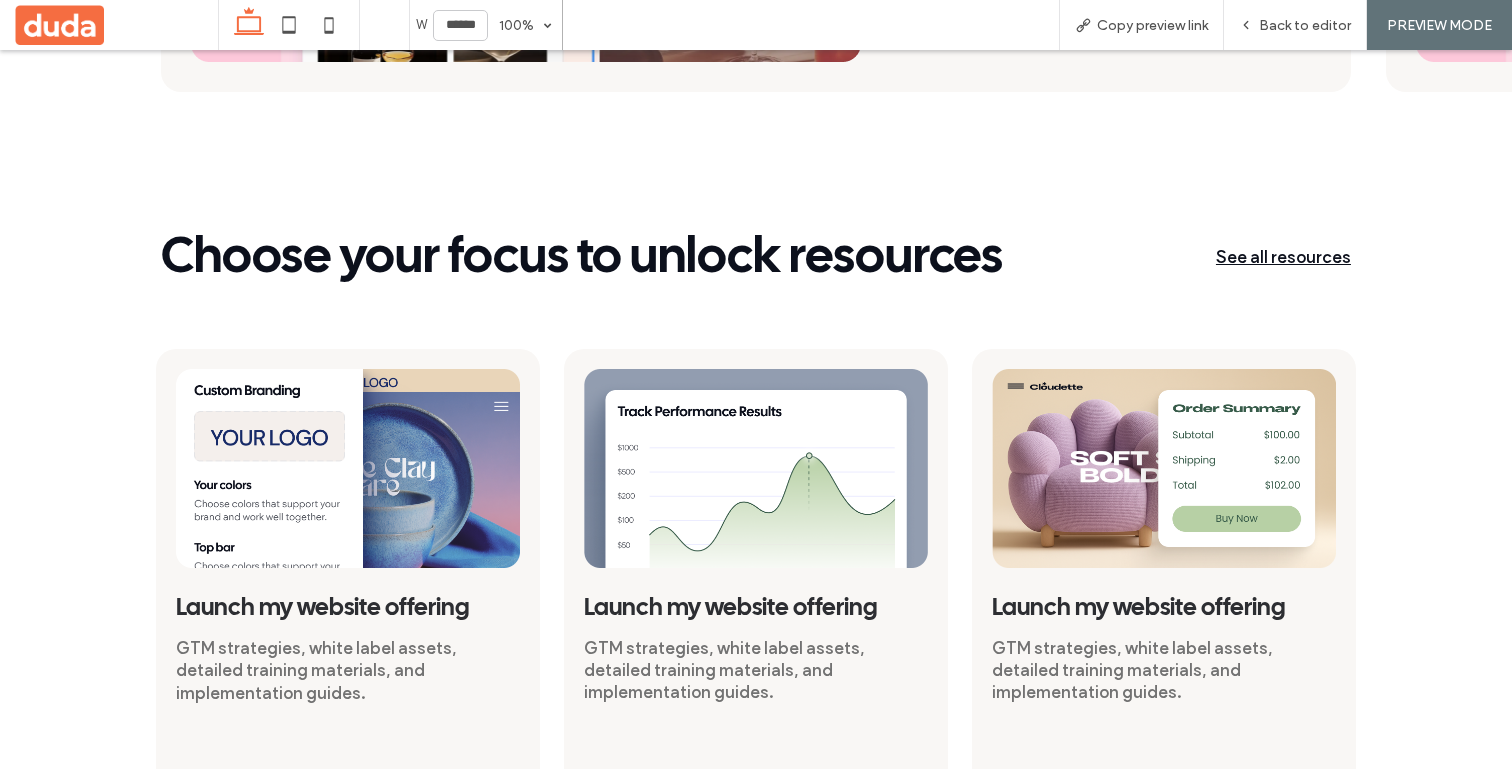 click on "See all resources" at bounding box center [1283, 257] 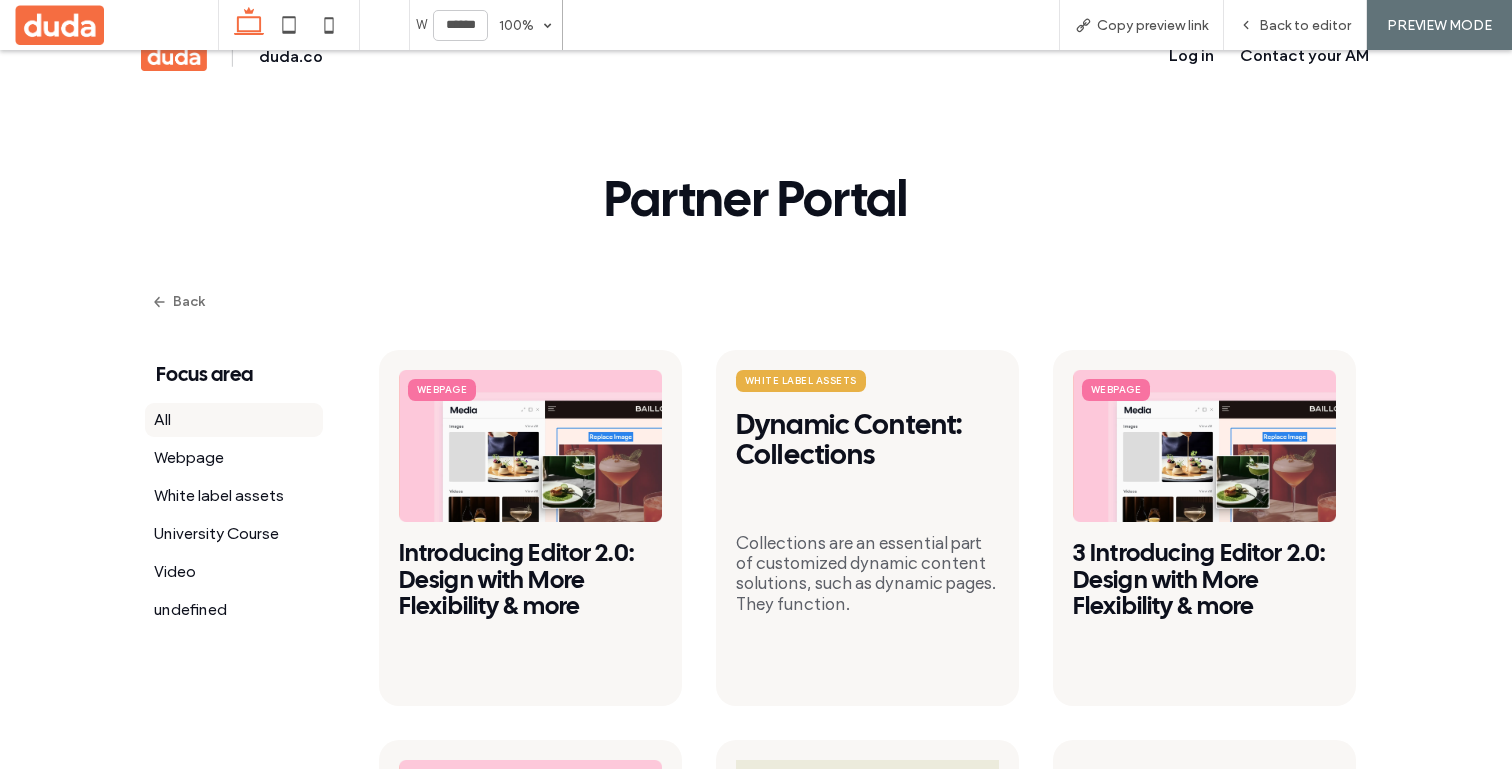scroll, scrollTop: 0, scrollLeft: 0, axis: both 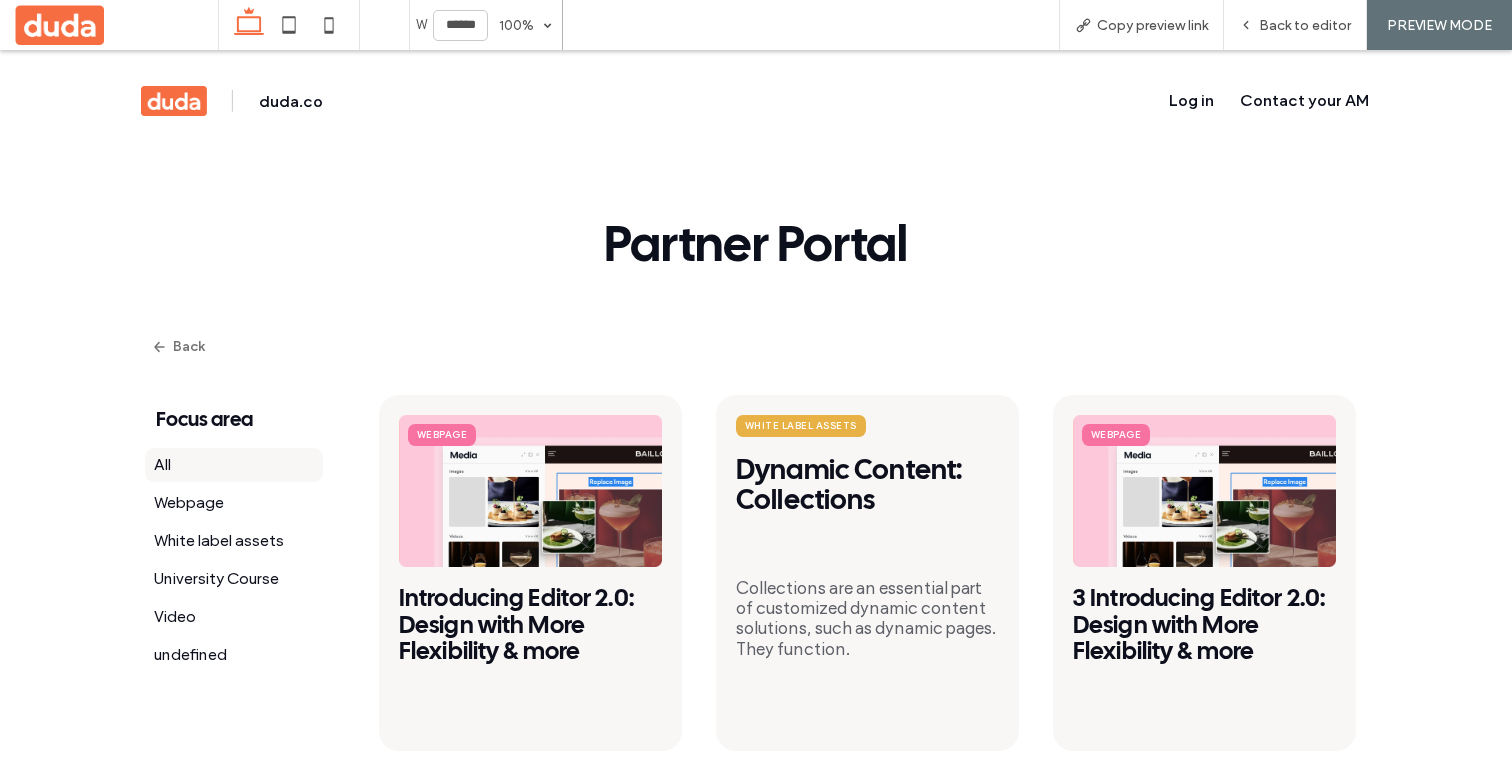 click on "Back" at bounding box center (189, 346) 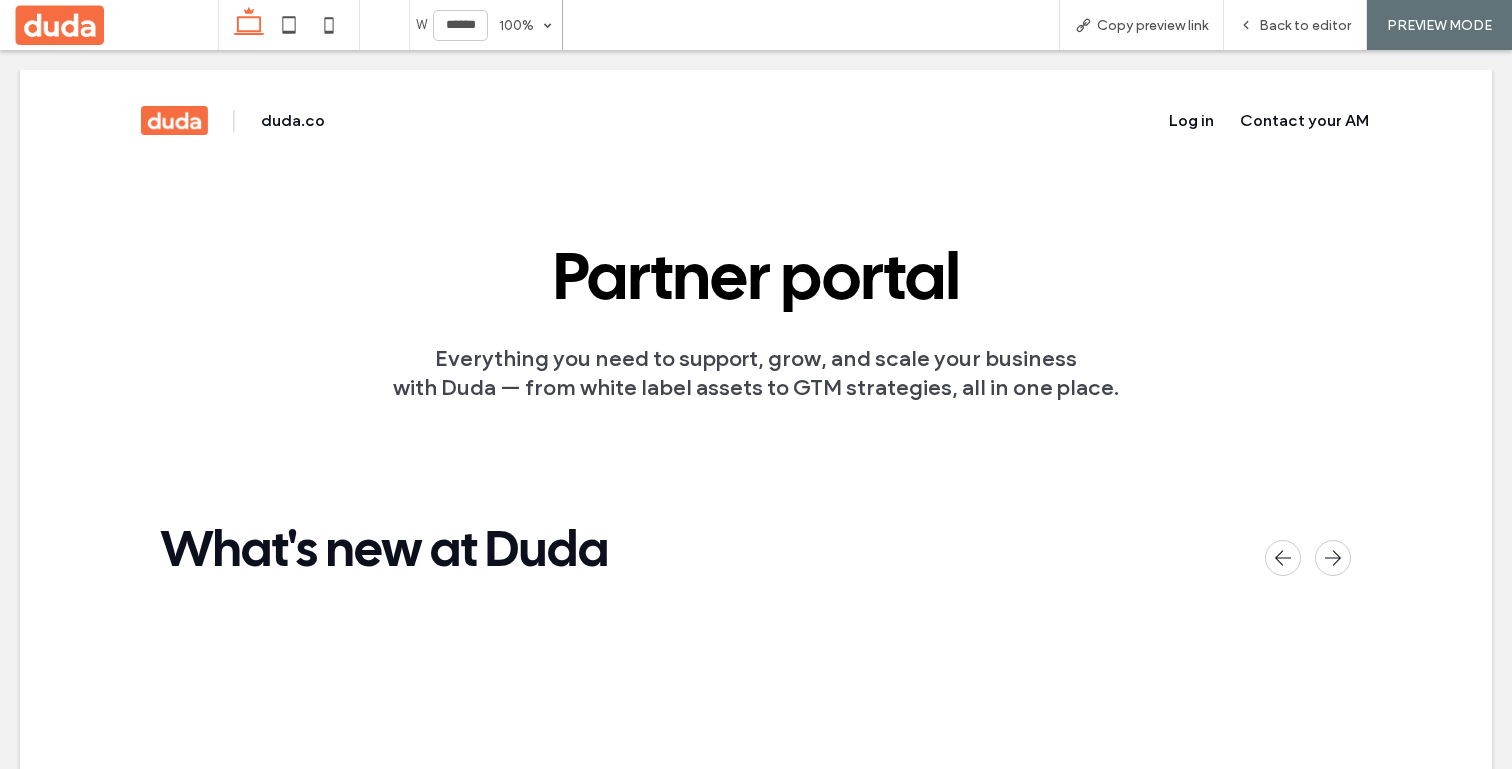 scroll, scrollTop: 0, scrollLeft: 0, axis: both 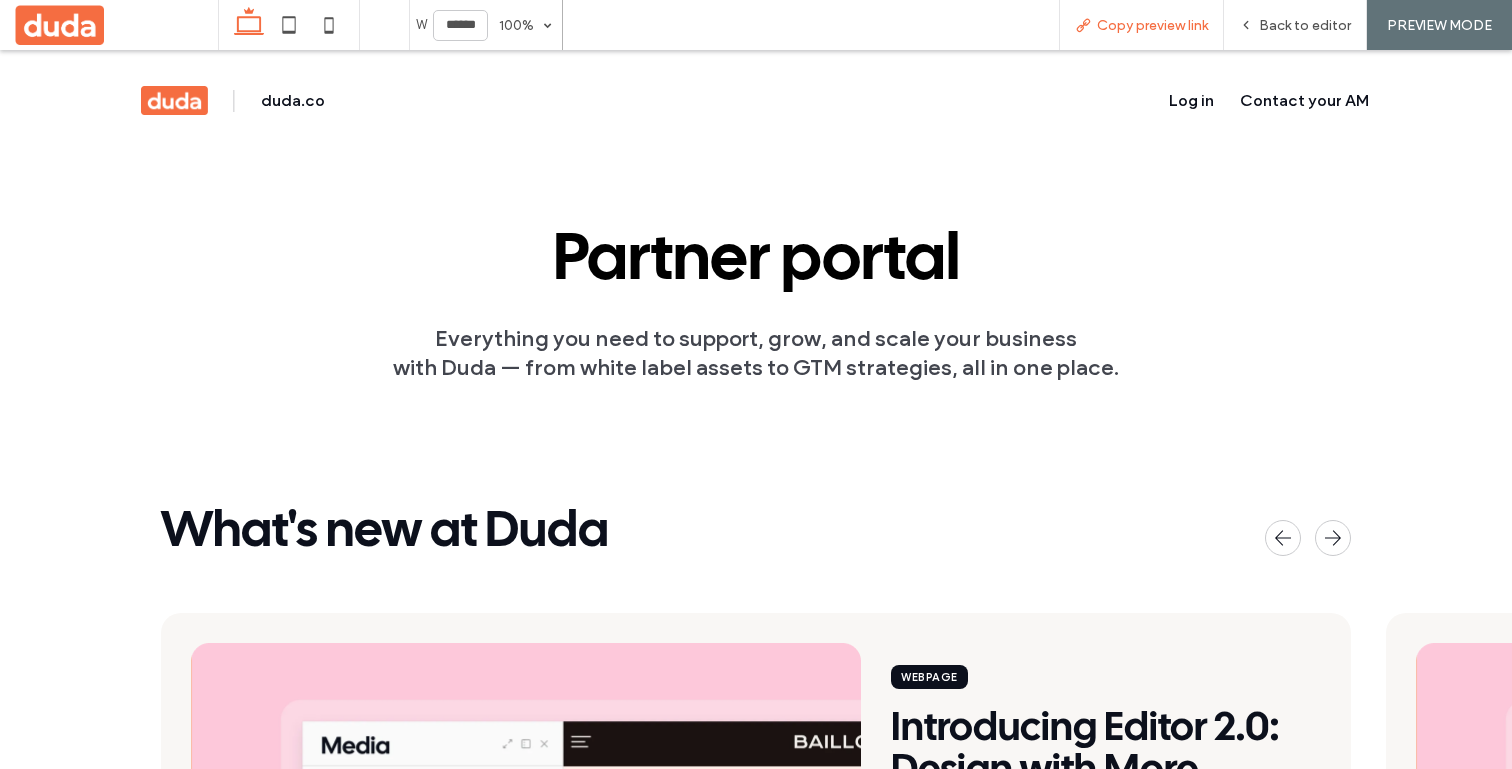 click on "Copy preview link" at bounding box center (1152, 25) 